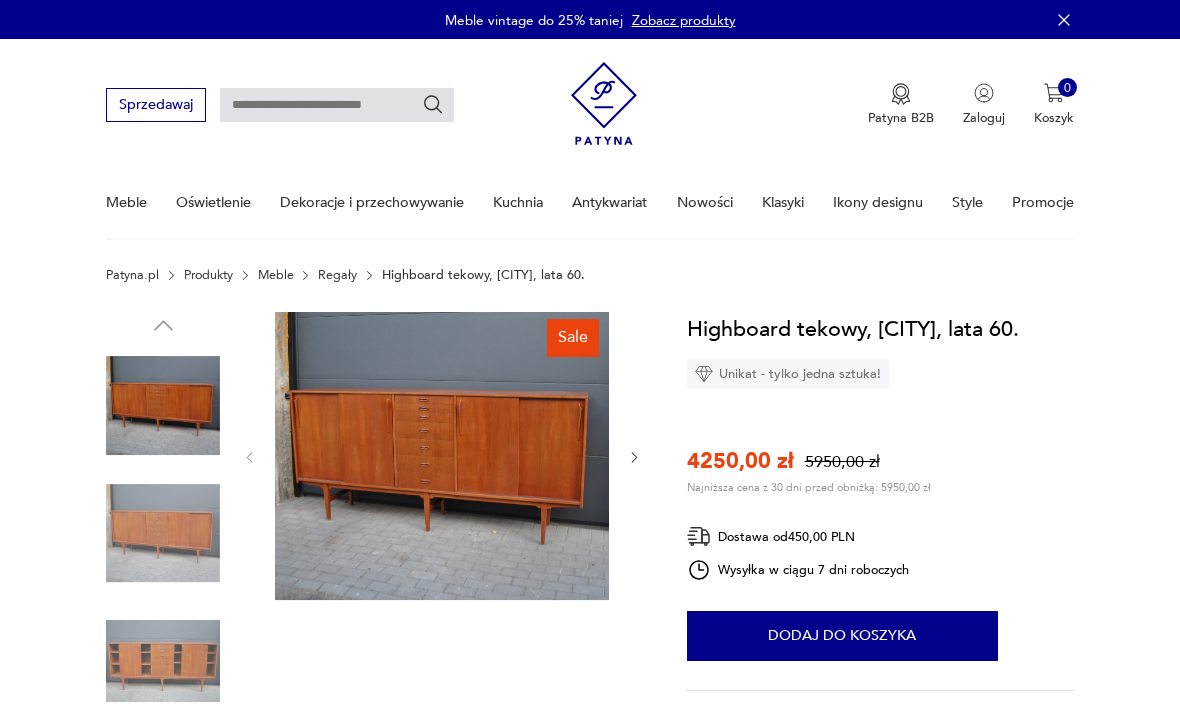 scroll, scrollTop: 0, scrollLeft: 0, axis: both 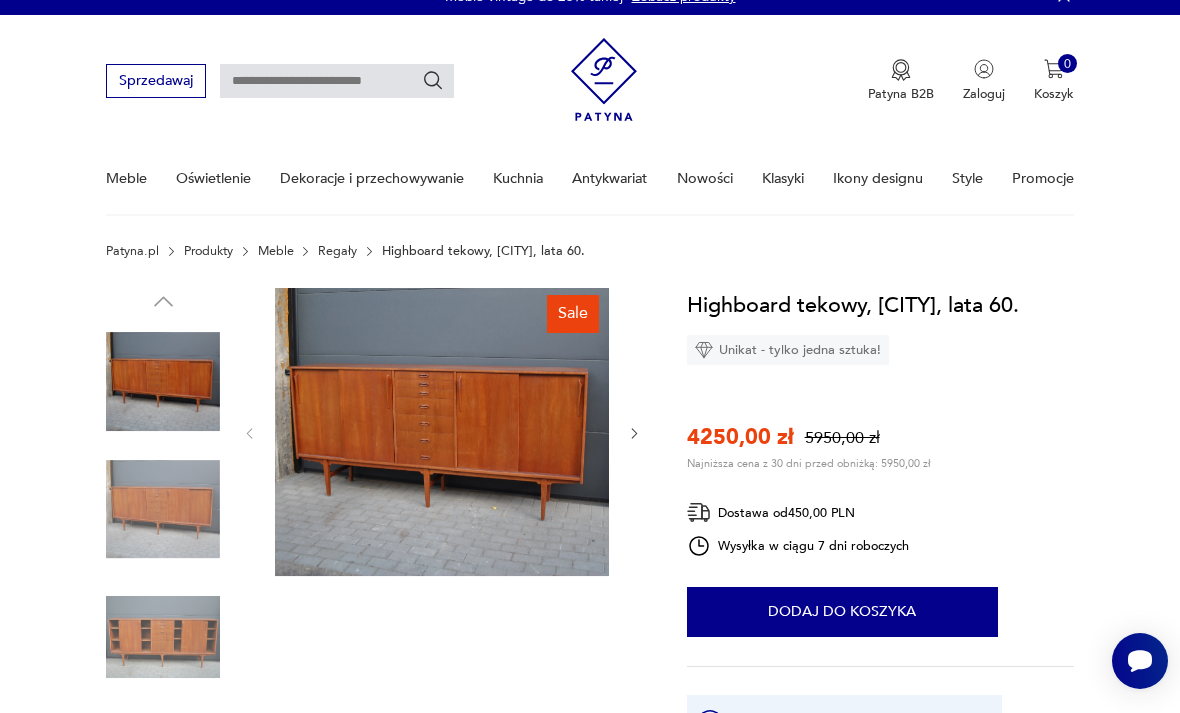 click at bounding box center [163, 509] 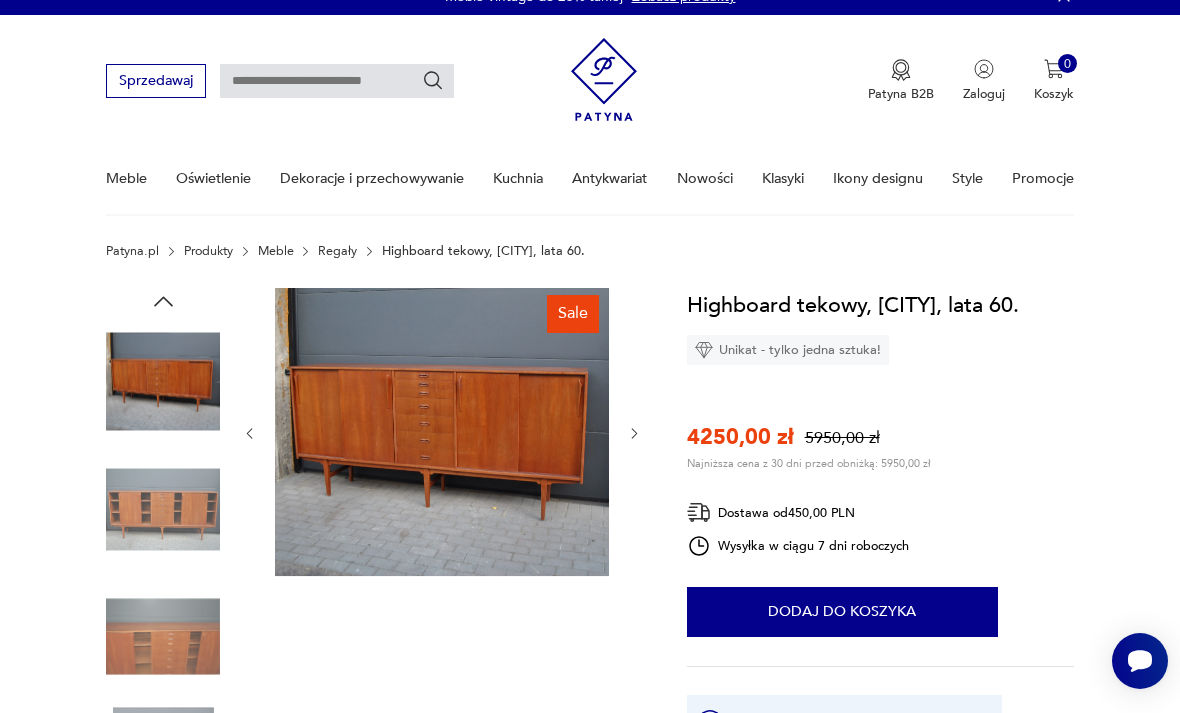 click at bounding box center (442, 432) 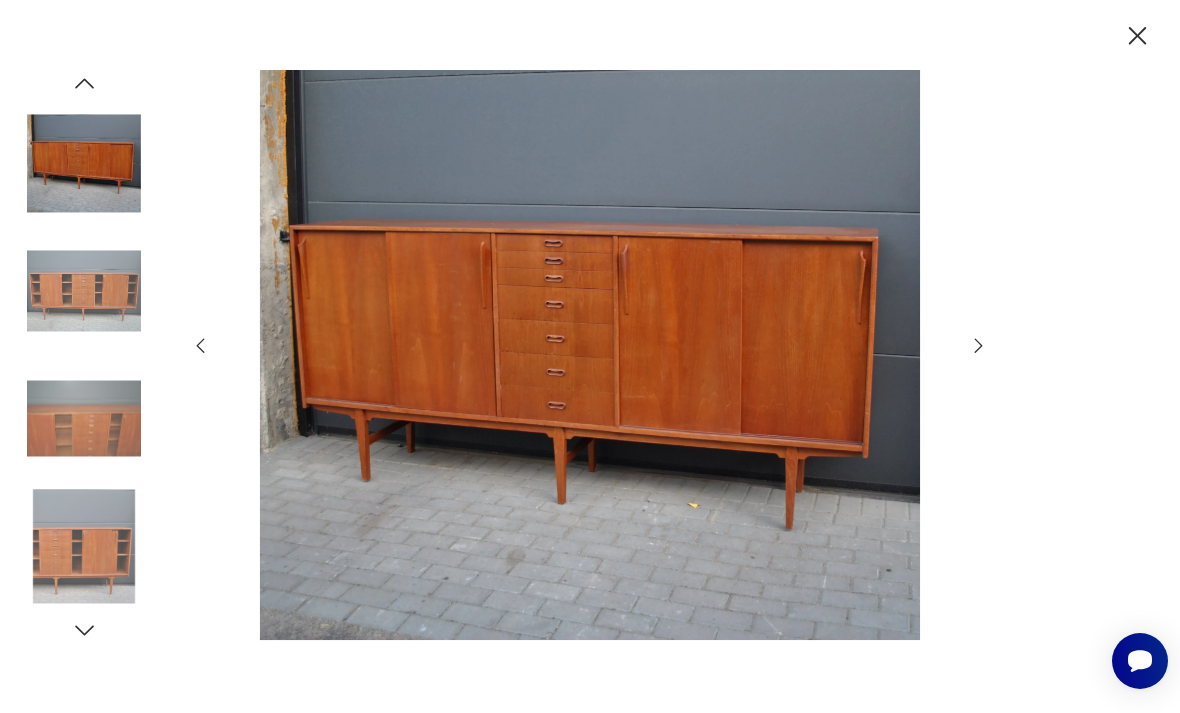 click at bounding box center (84, 419) 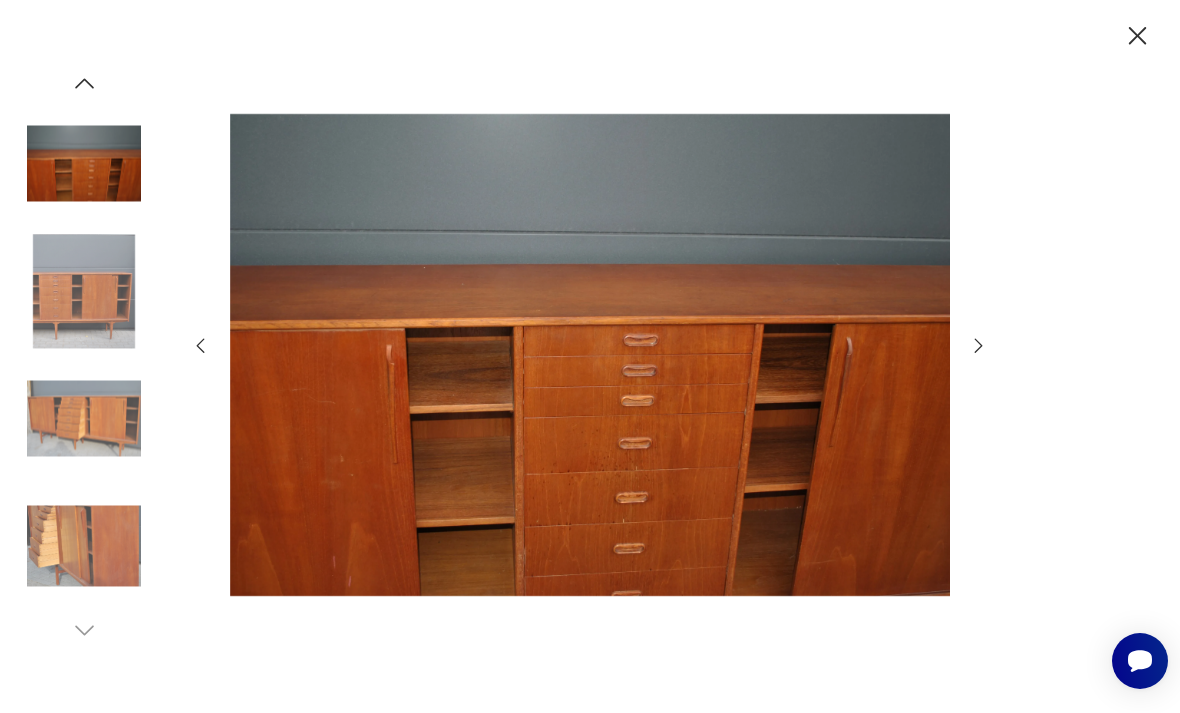 click at bounding box center (84, 546) 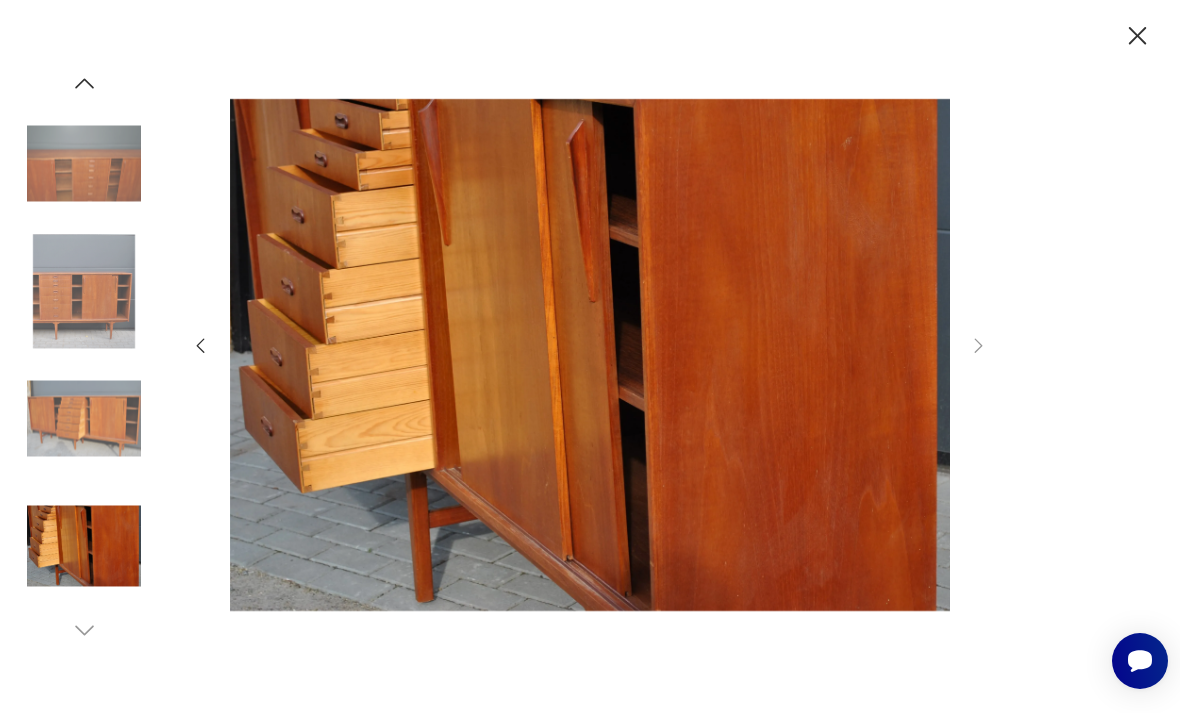 click at bounding box center [84, 291] 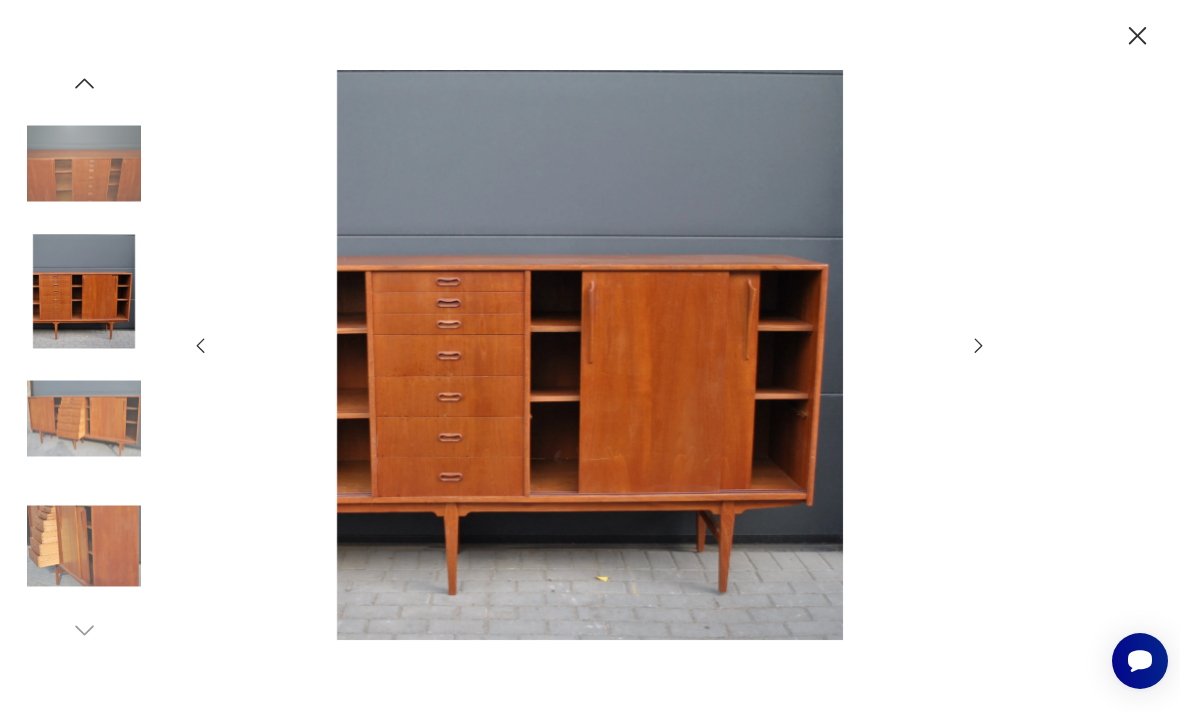 click at bounding box center (84, 164) 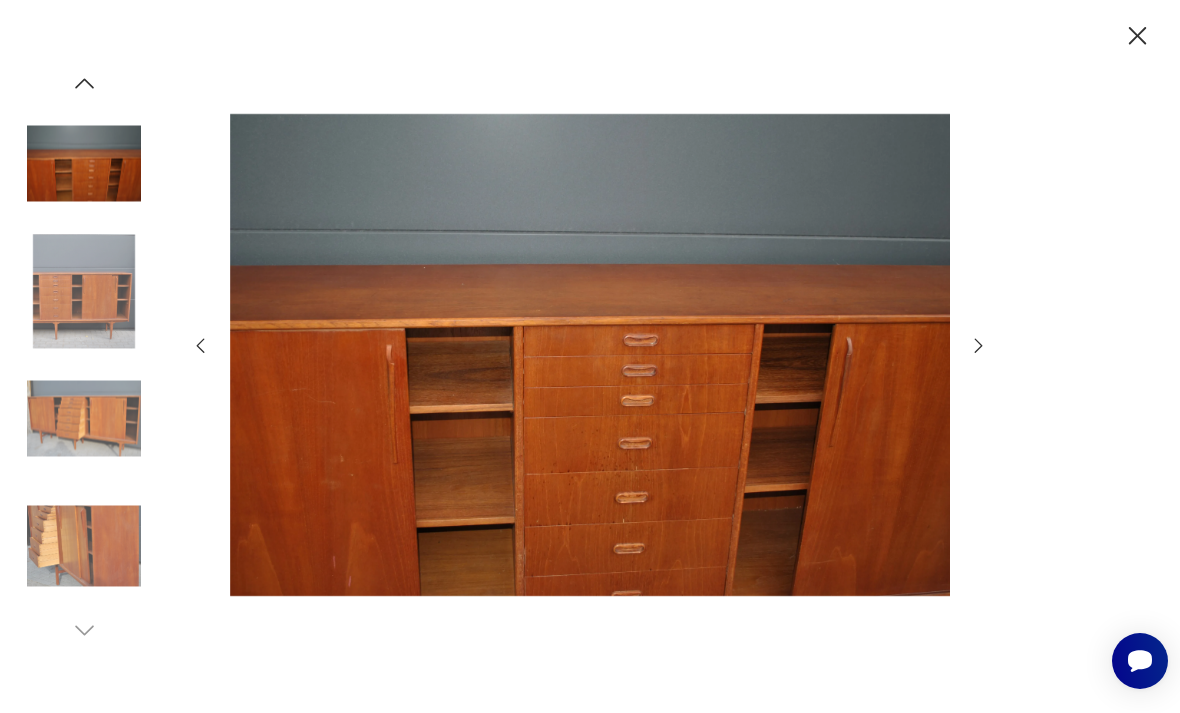click 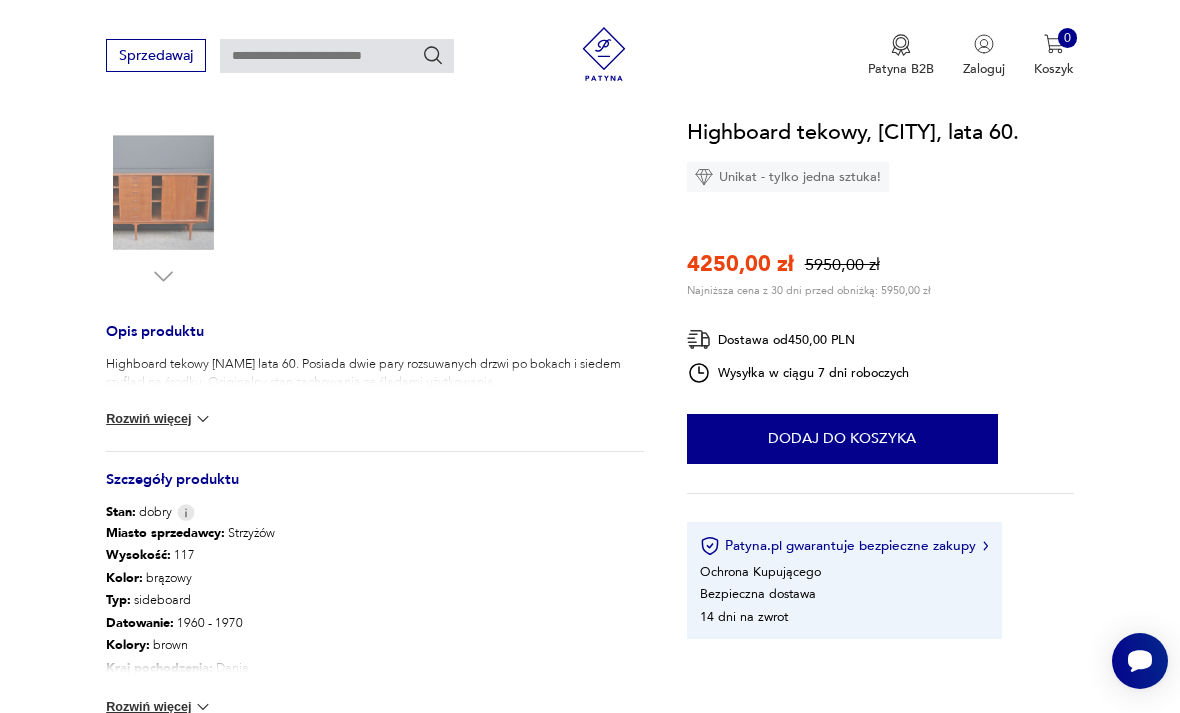 scroll, scrollTop: 601, scrollLeft: 0, axis: vertical 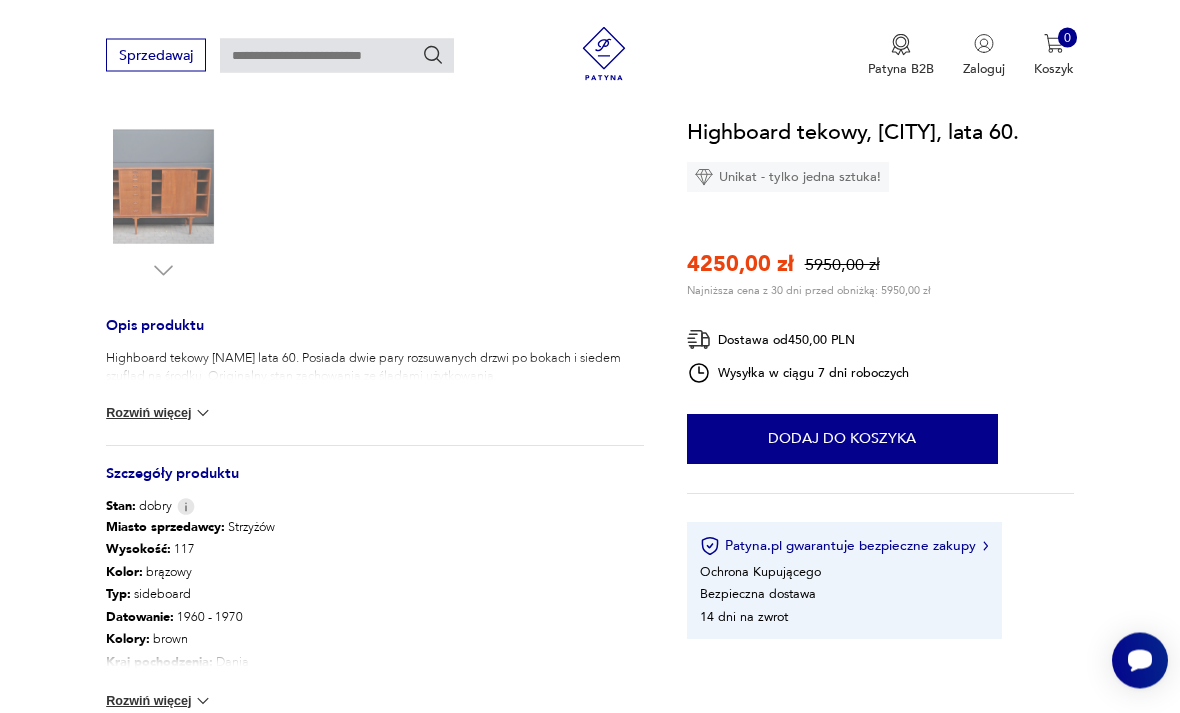 click on "Miasto sprzedawcy :   [CITY] Wysokość :   117 Kolor:   brązowy Typ :   sideboard Datowanie :   1960 - 1970 Kolory :   brown Kraj pochodzenia :   [COUNTRY] Tworzywo :   drewno, teak Wysokość :   117 Szerokość :   250 Głębokość :   48 Liczba sztuk:   1 Tagi:   Skandynawski minimalizm ,  design ,  komoda ,  lata 60. ,  mid-century modern Rozwiń więcej" at bounding box center (374, 625) 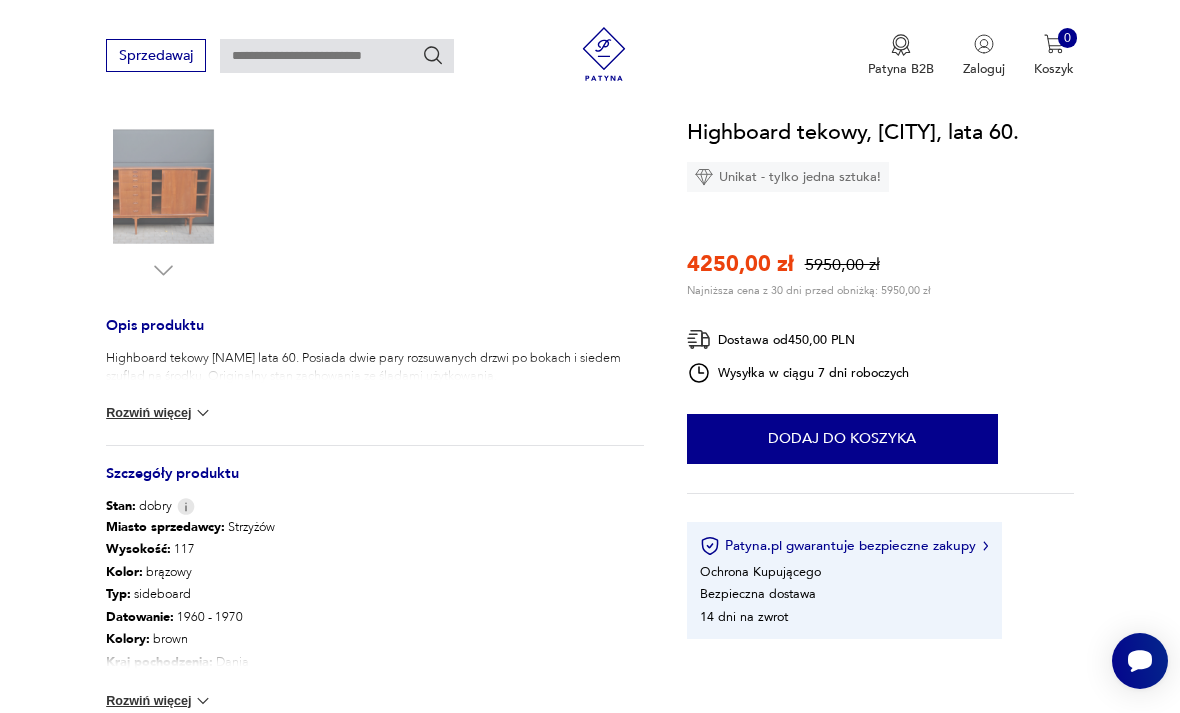 click at bounding box center [203, 701] 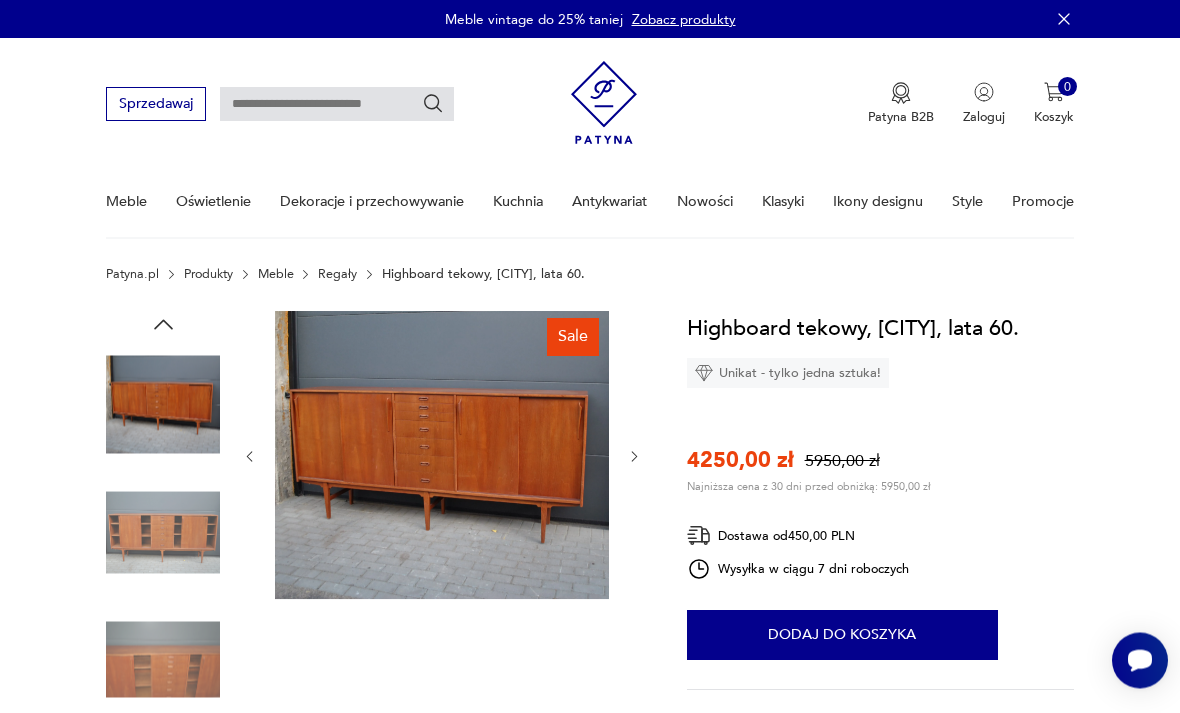 scroll, scrollTop: 0, scrollLeft: 0, axis: both 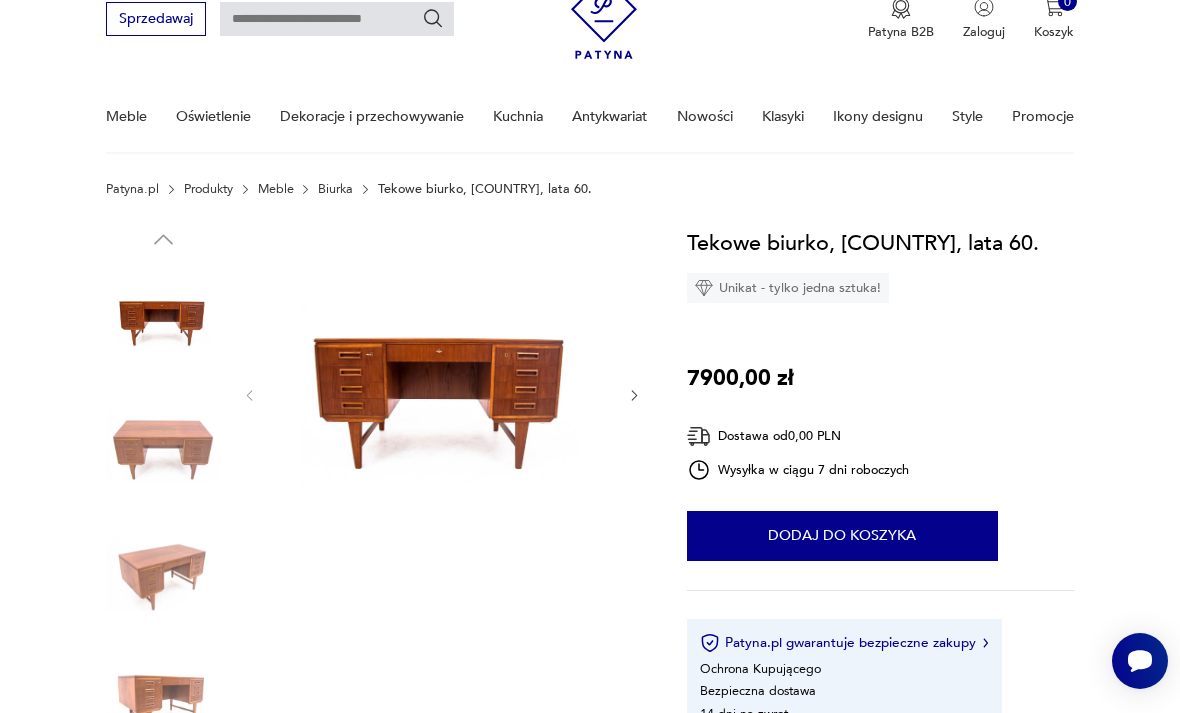 click at bounding box center [442, 394] 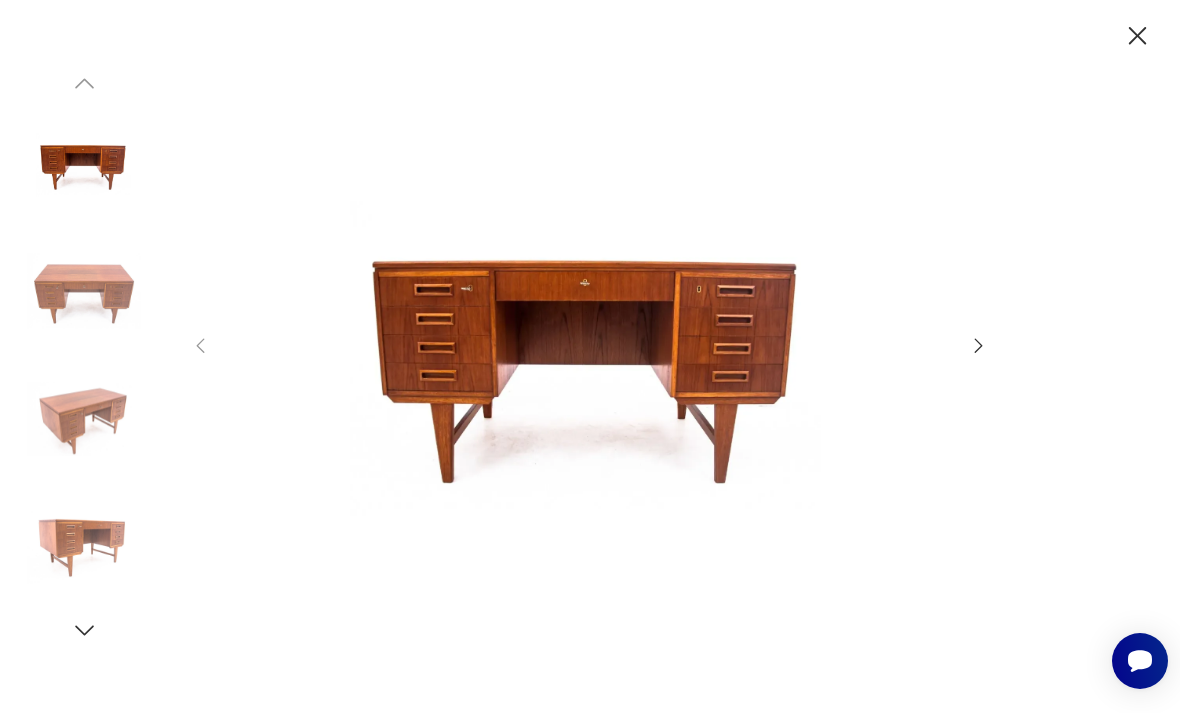 click 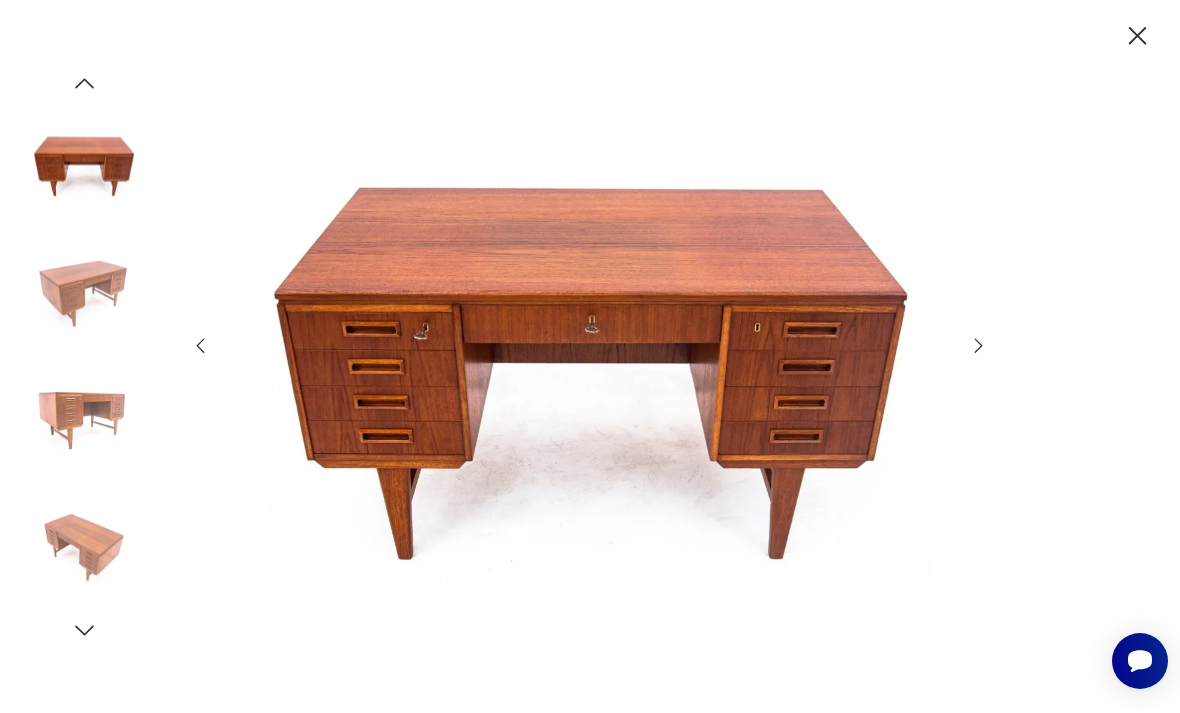 click 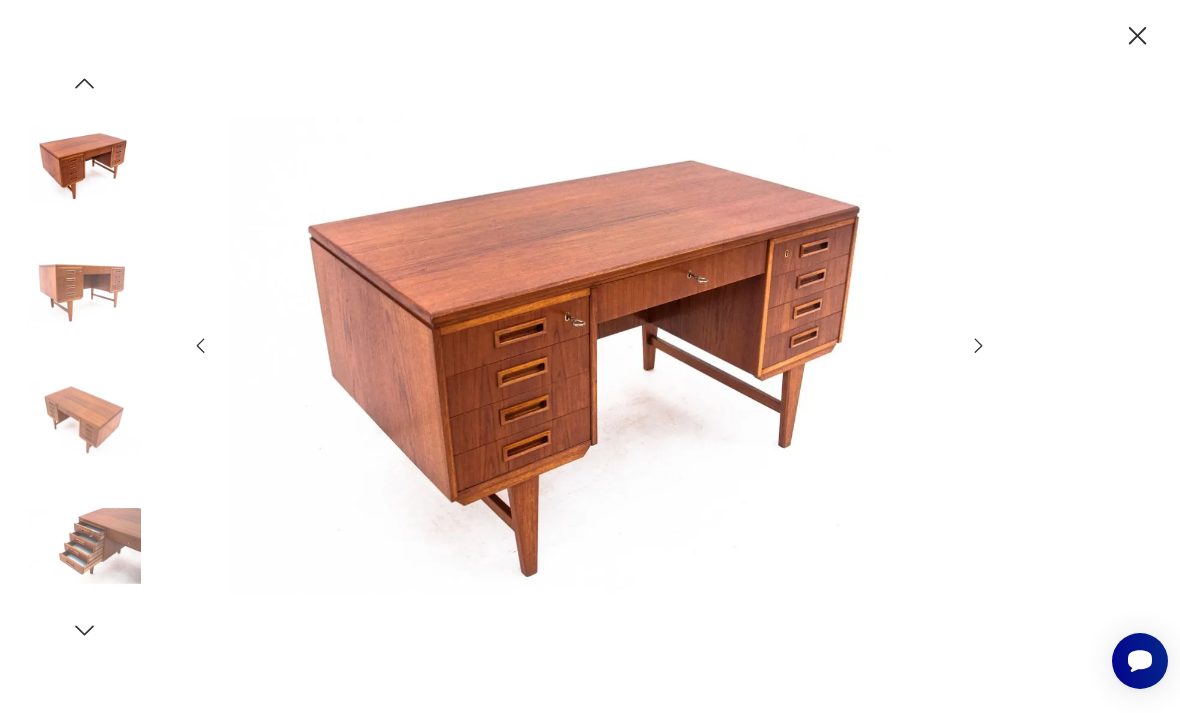 click 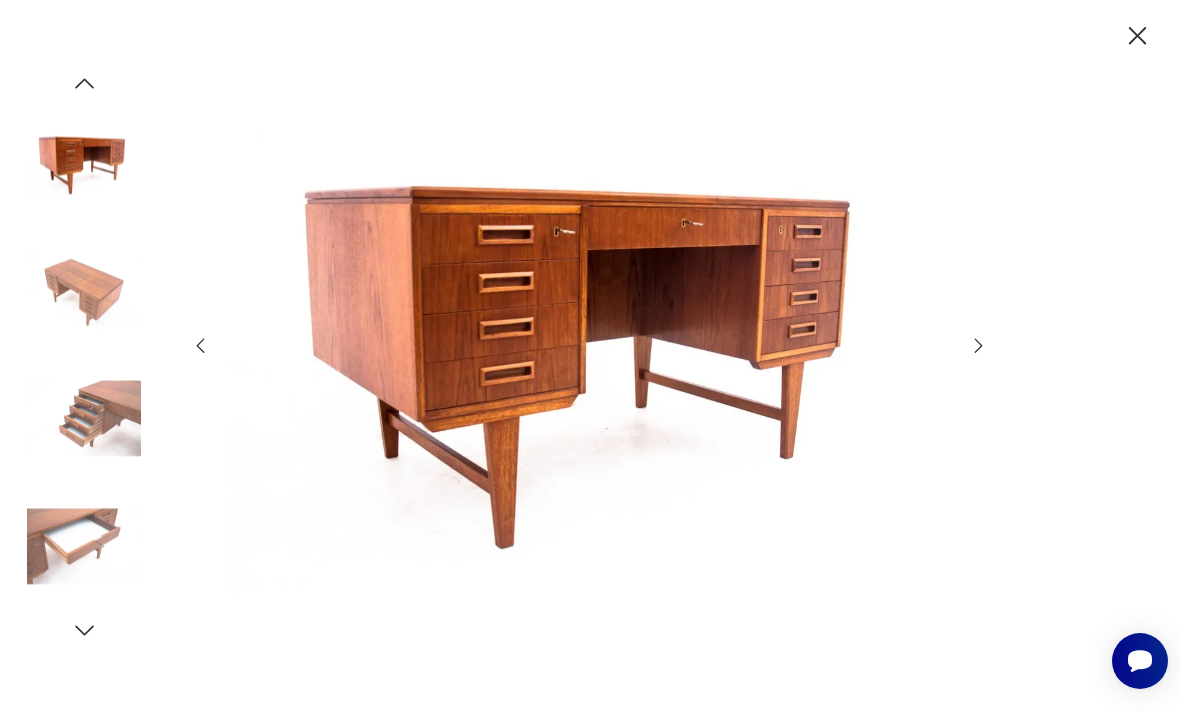 click at bounding box center [590, 356] 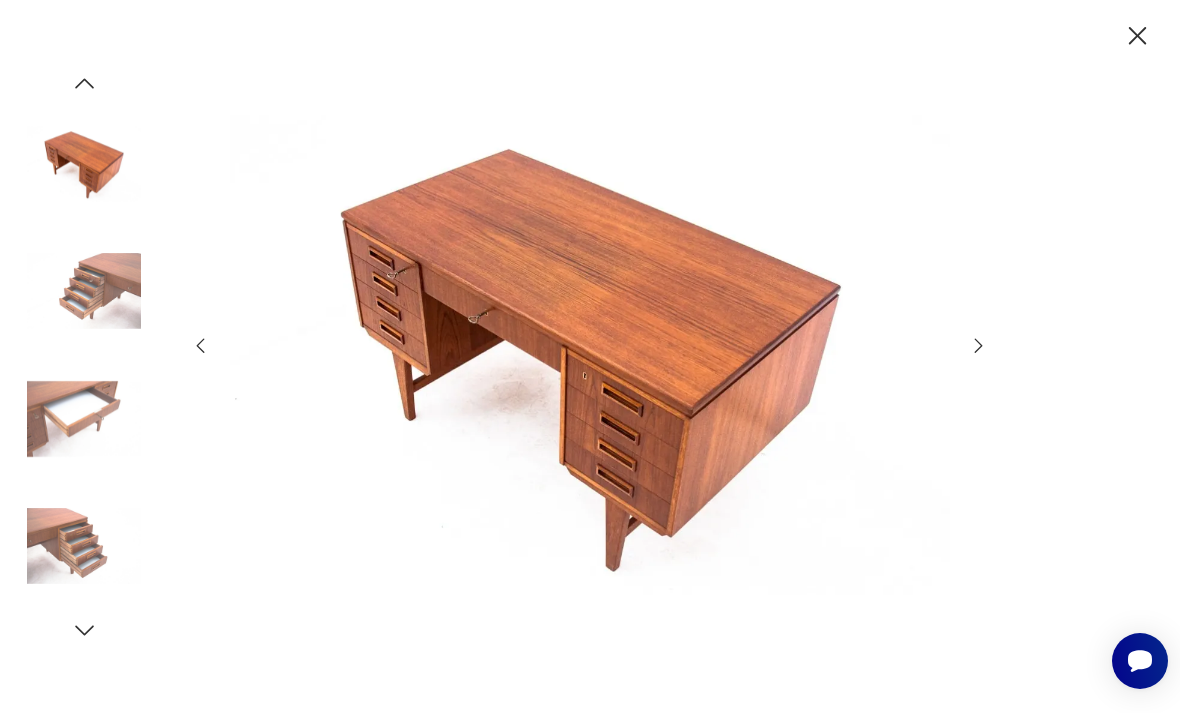 click 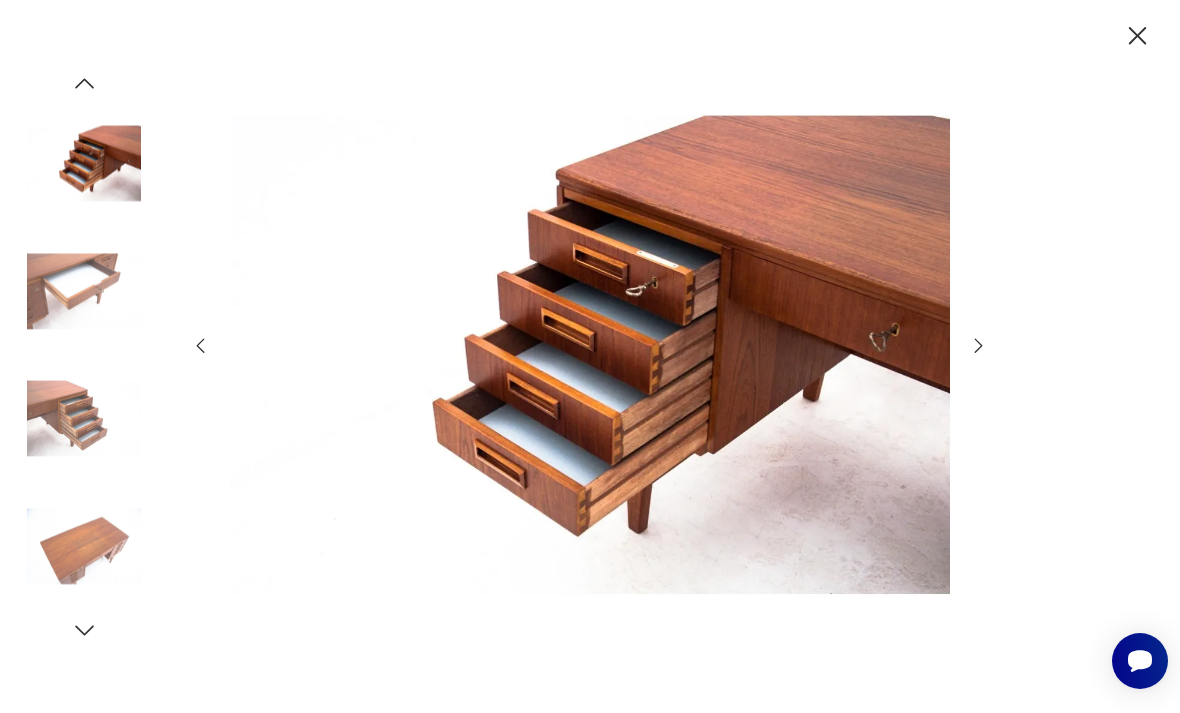 click 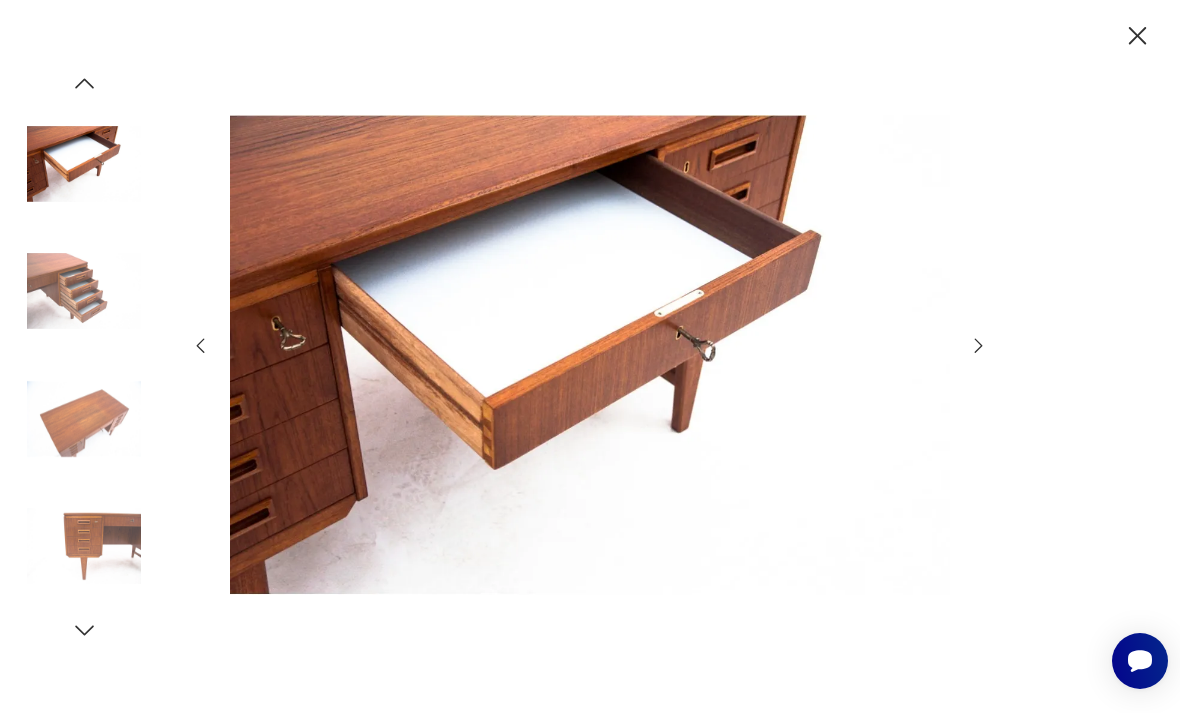 click 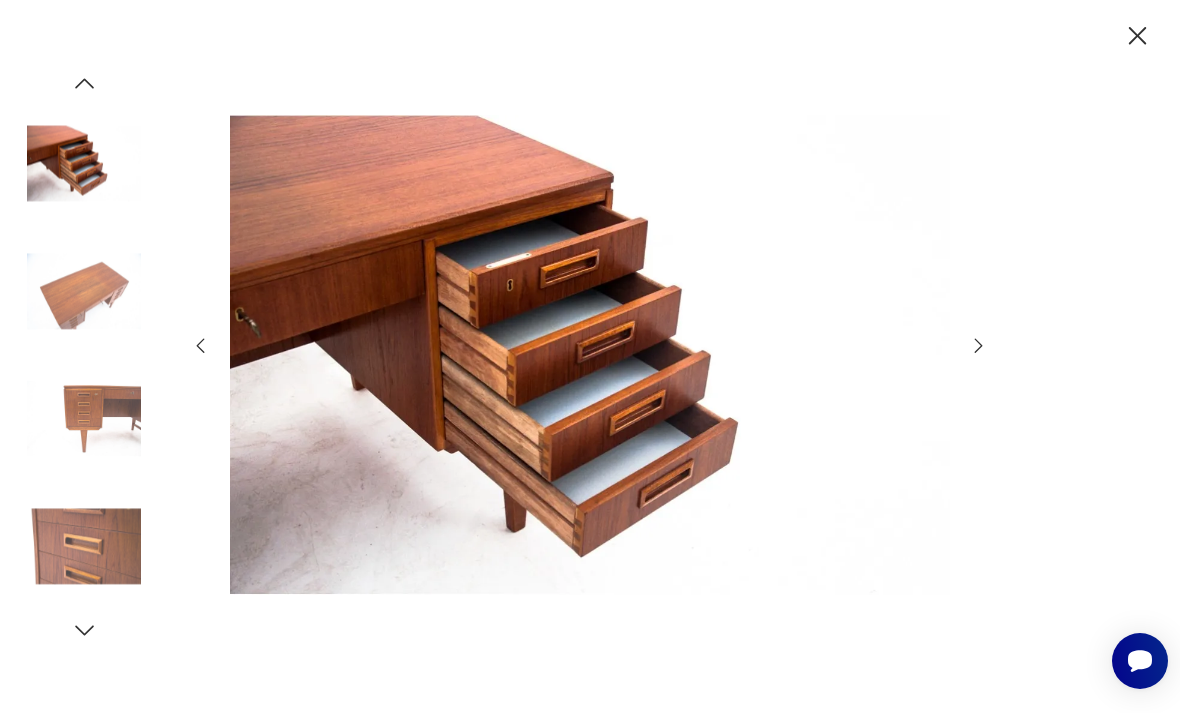 click 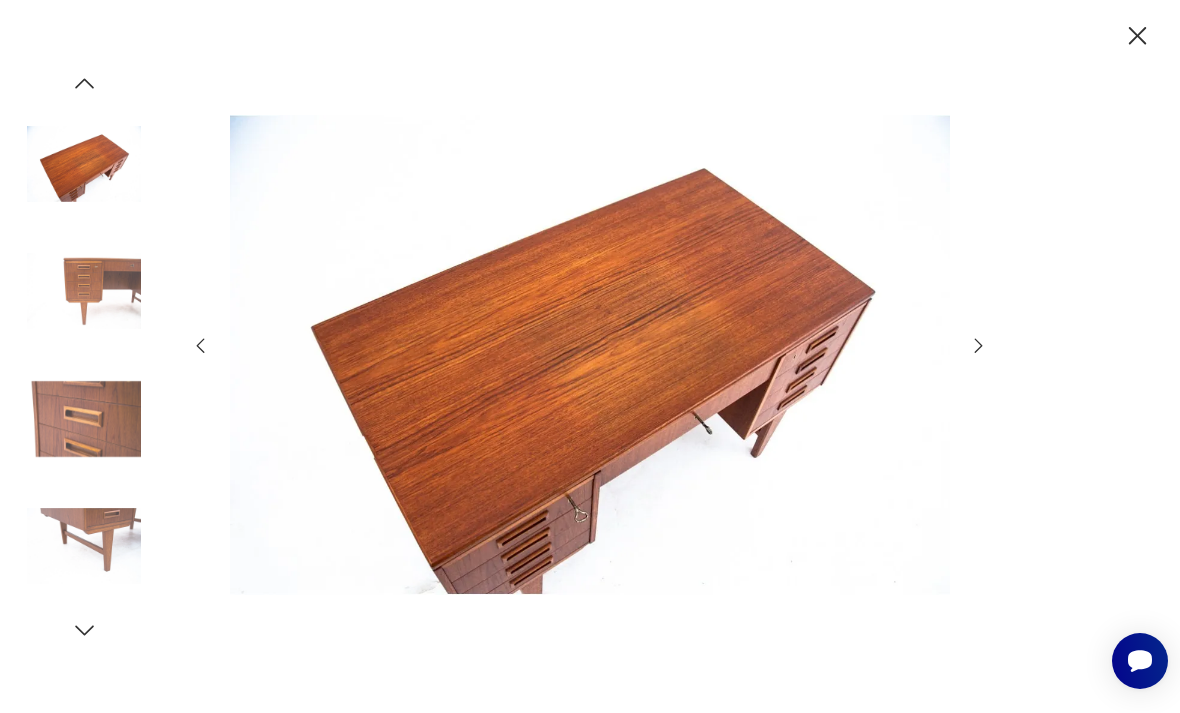 click 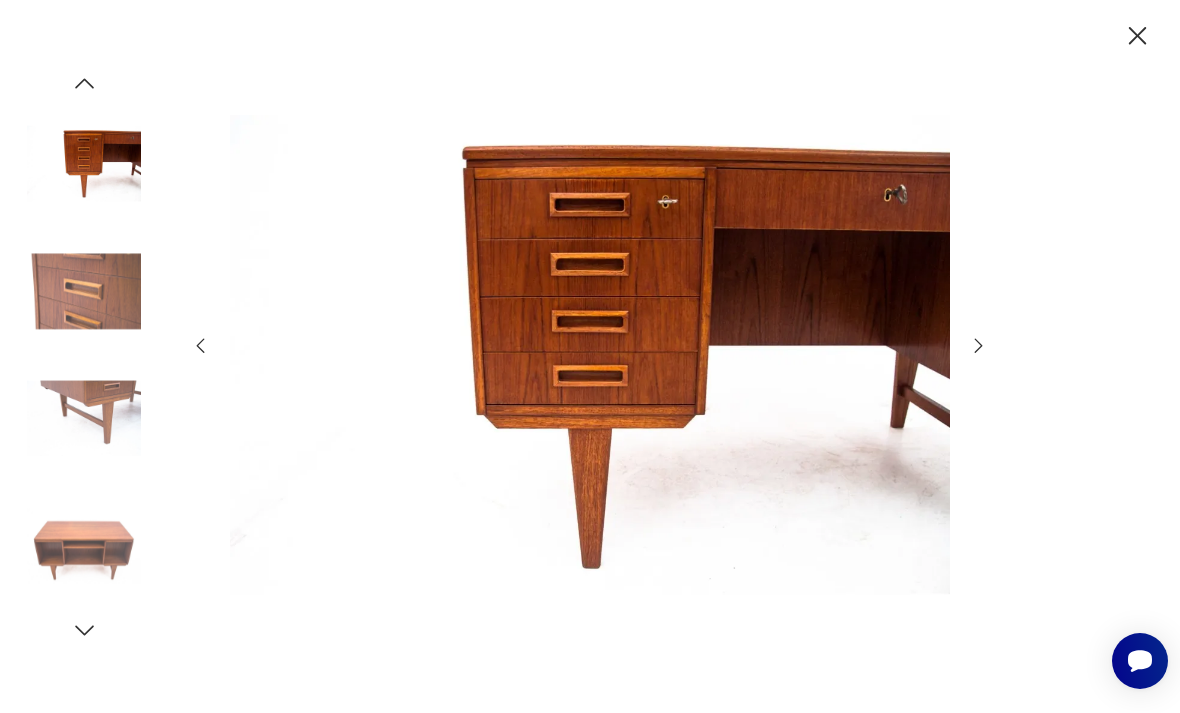 click at bounding box center (590, 356) 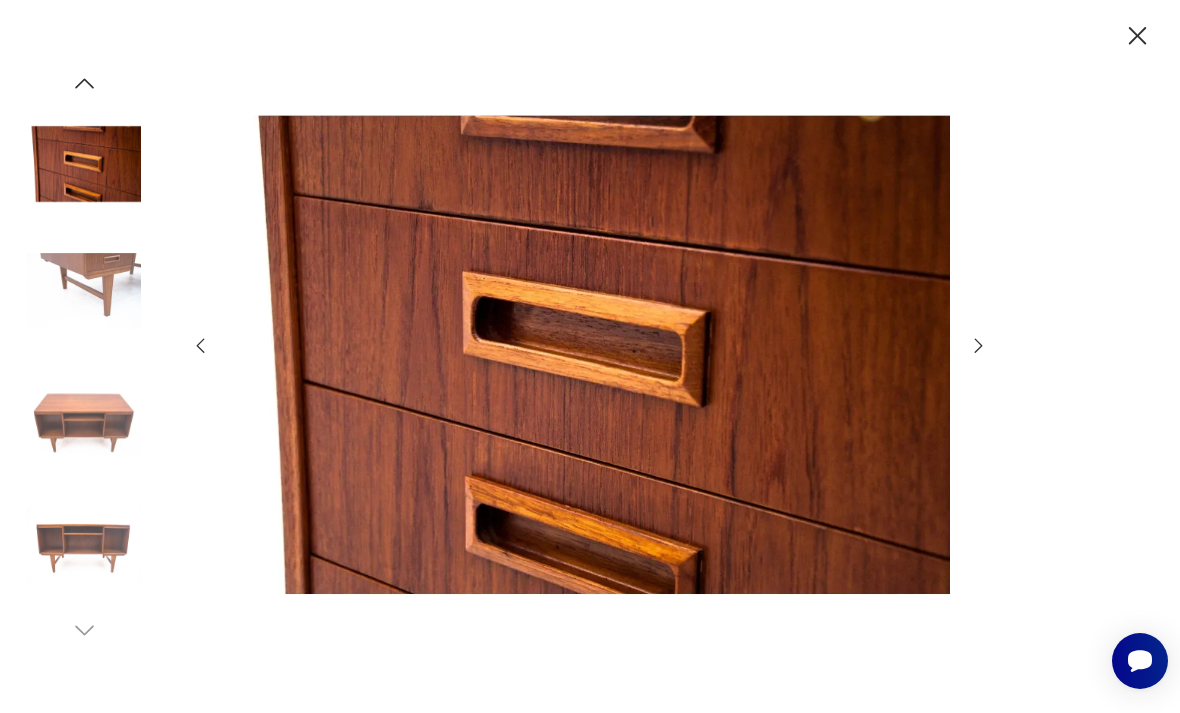 click 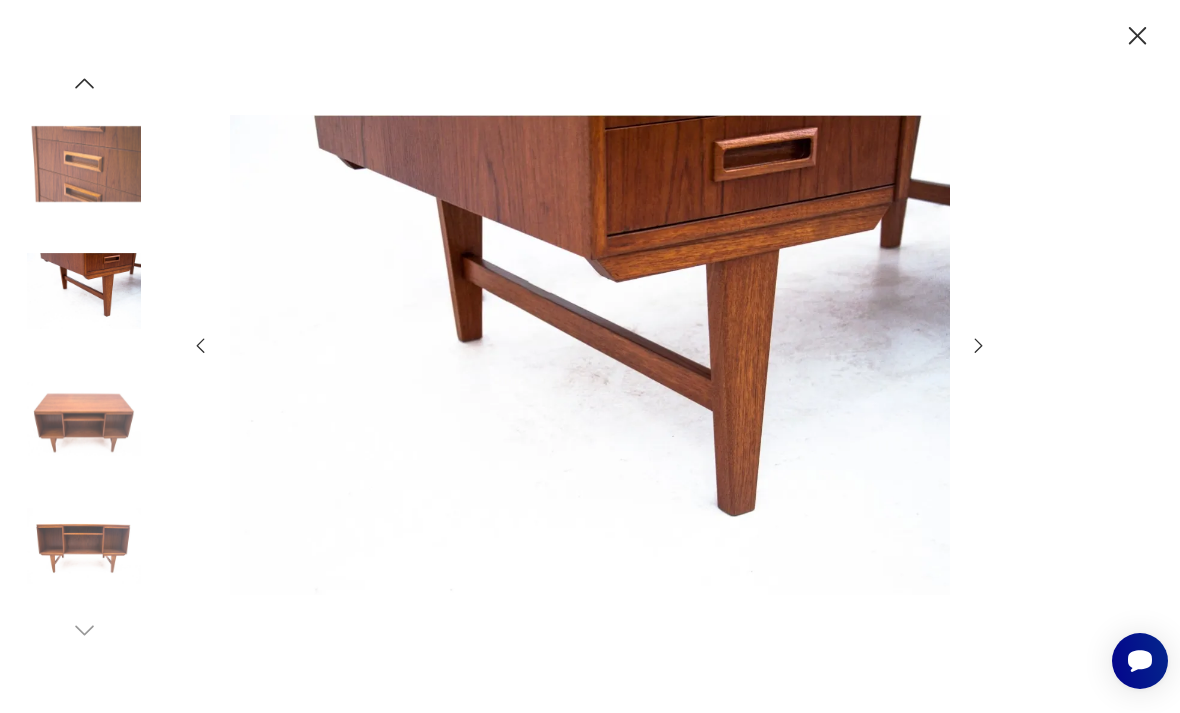 click at bounding box center (590, 356) 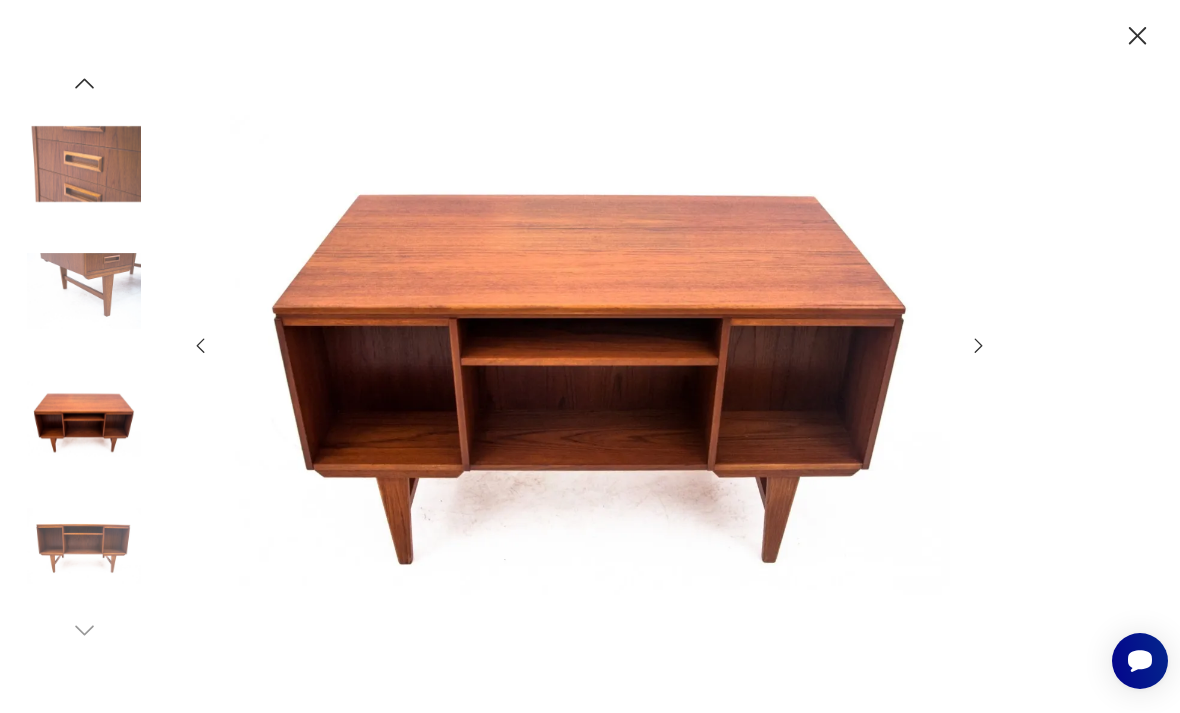 click 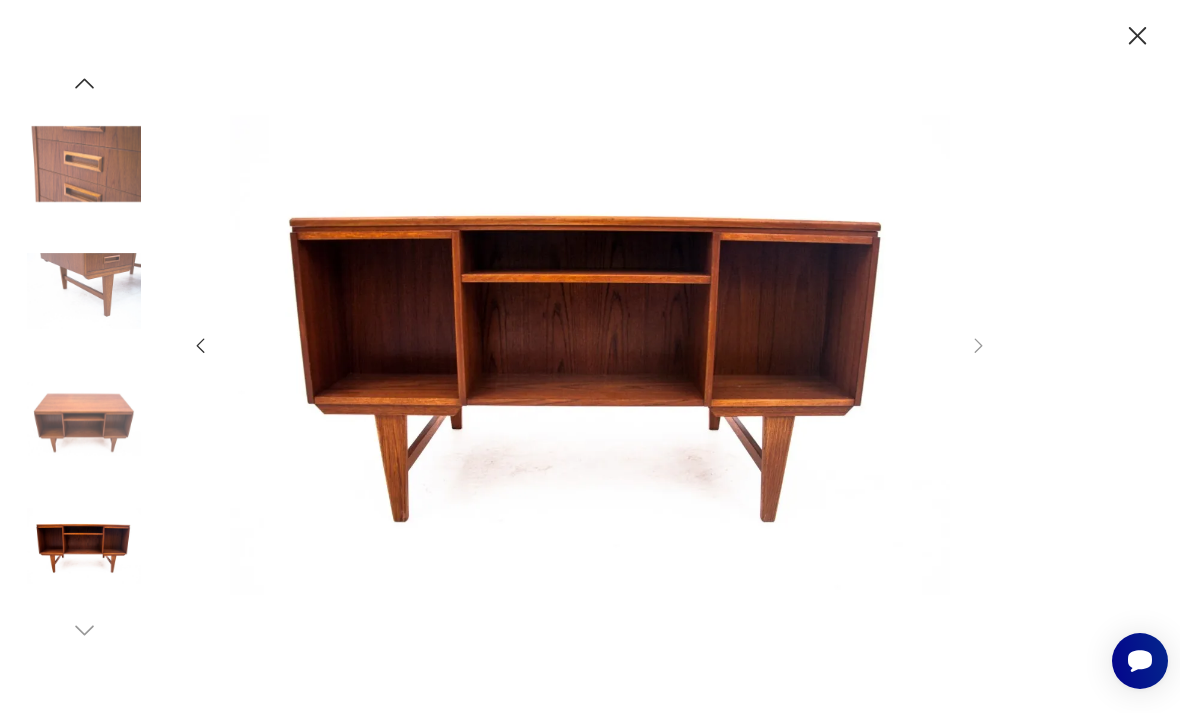 click at bounding box center (590, 356) 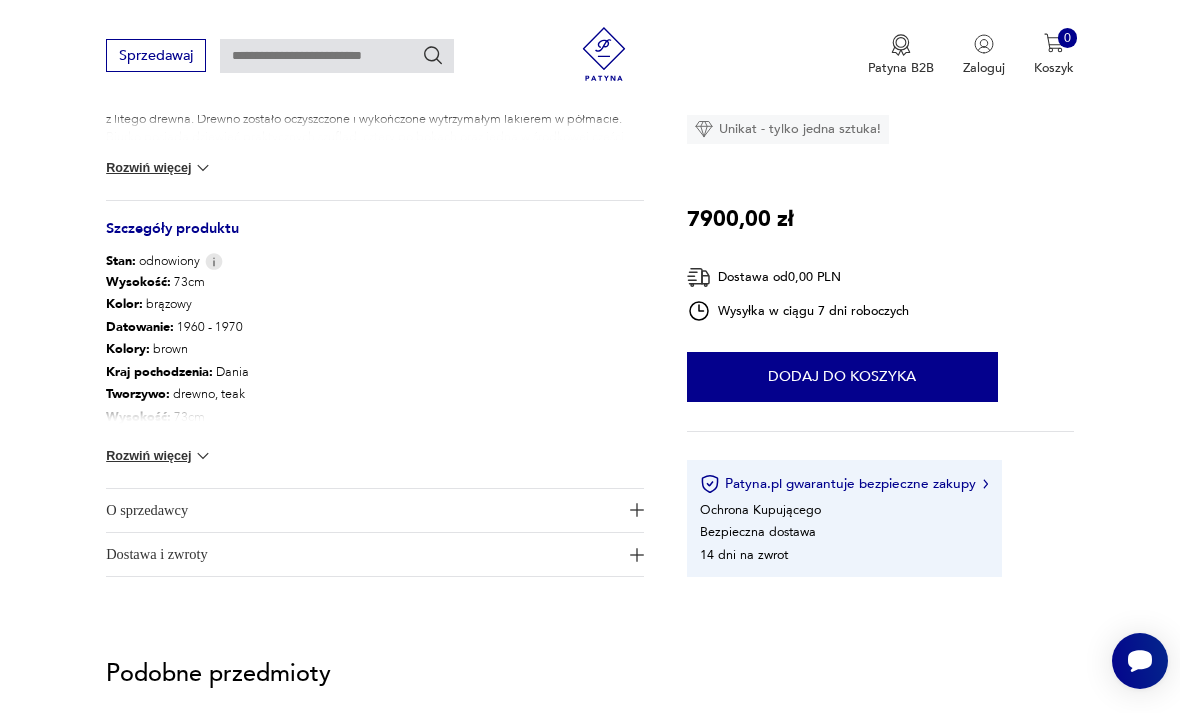 scroll, scrollTop: 959, scrollLeft: 0, axis: vertical 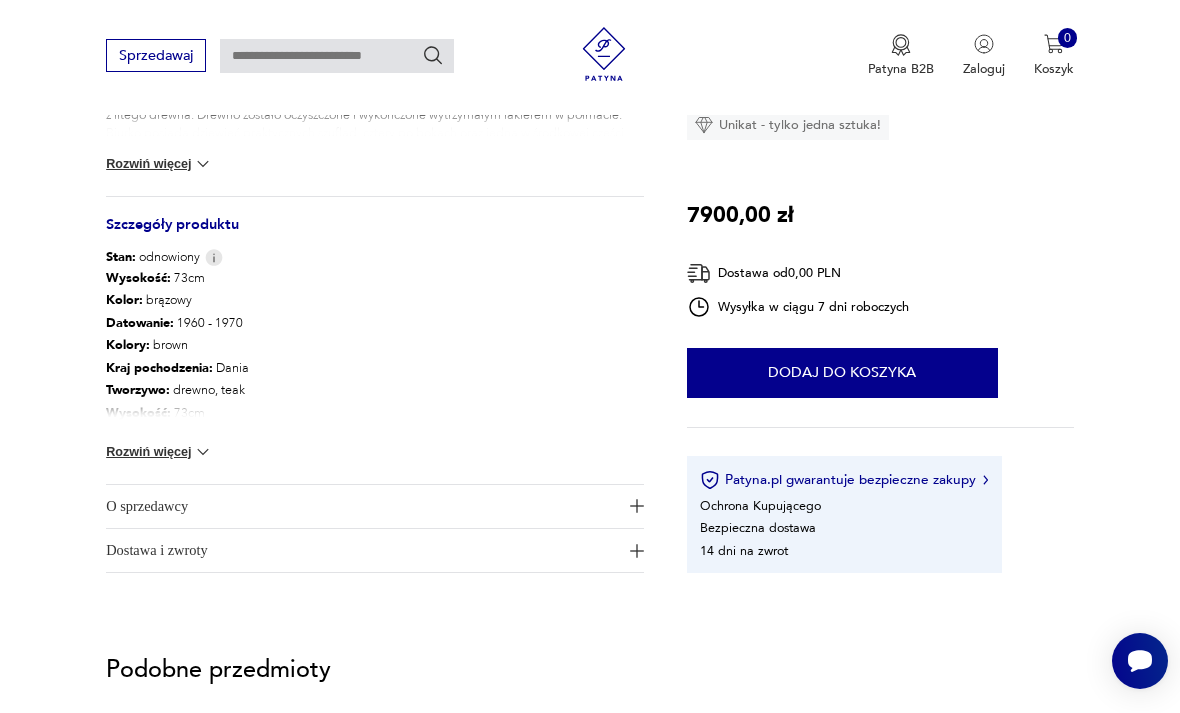 click at bounding box center [203, 452] 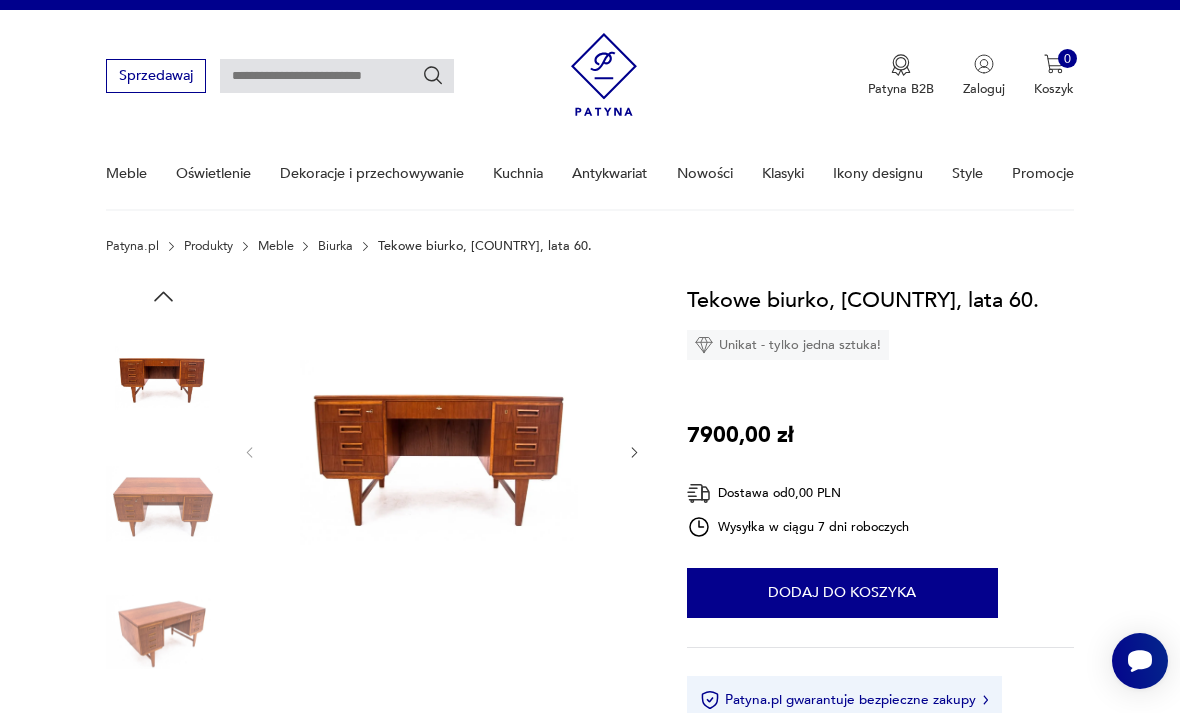 scroll, scrollTop: 0, scrollLeft: 0, axis: both 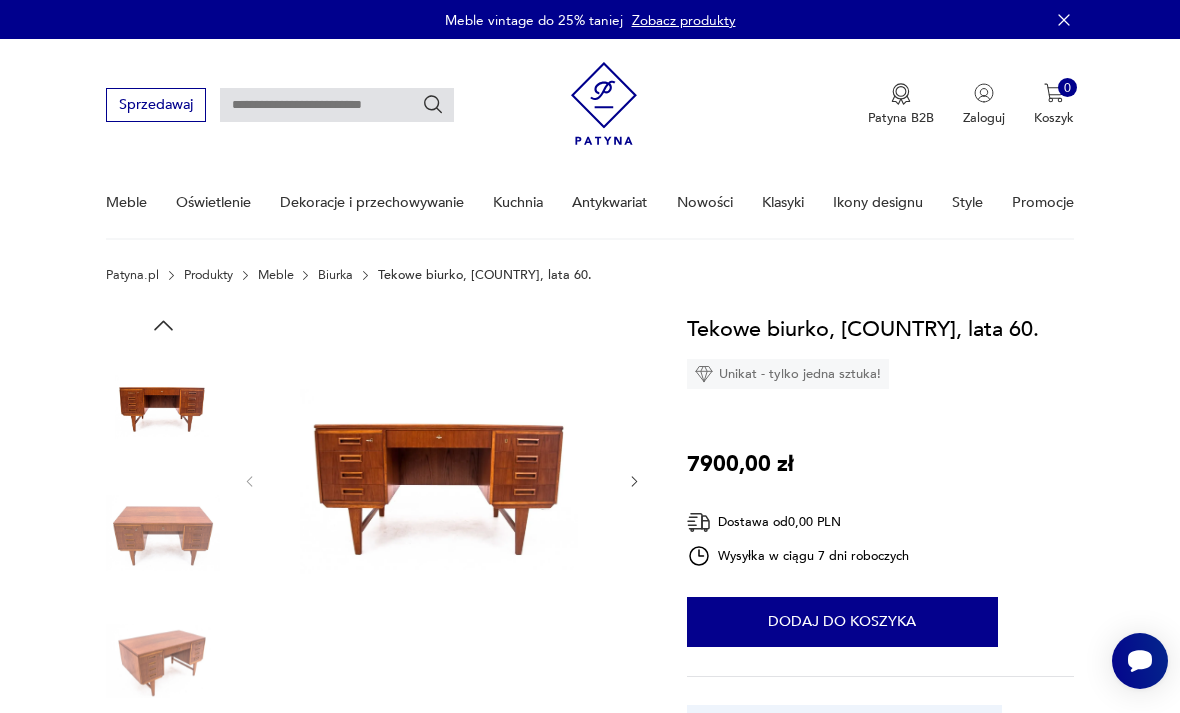 click on "Biurka" at bounding box center [335, 275] 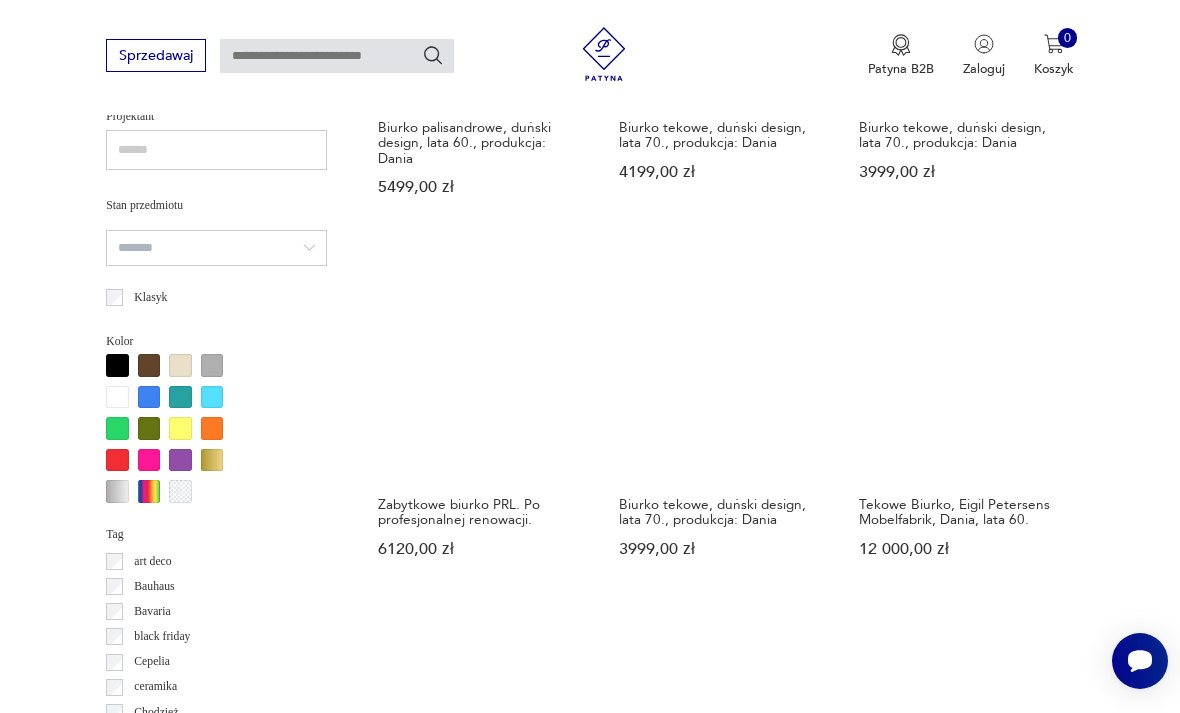 scroll, scrollTop: 1627, scrollLeft: 0, axis: vertical 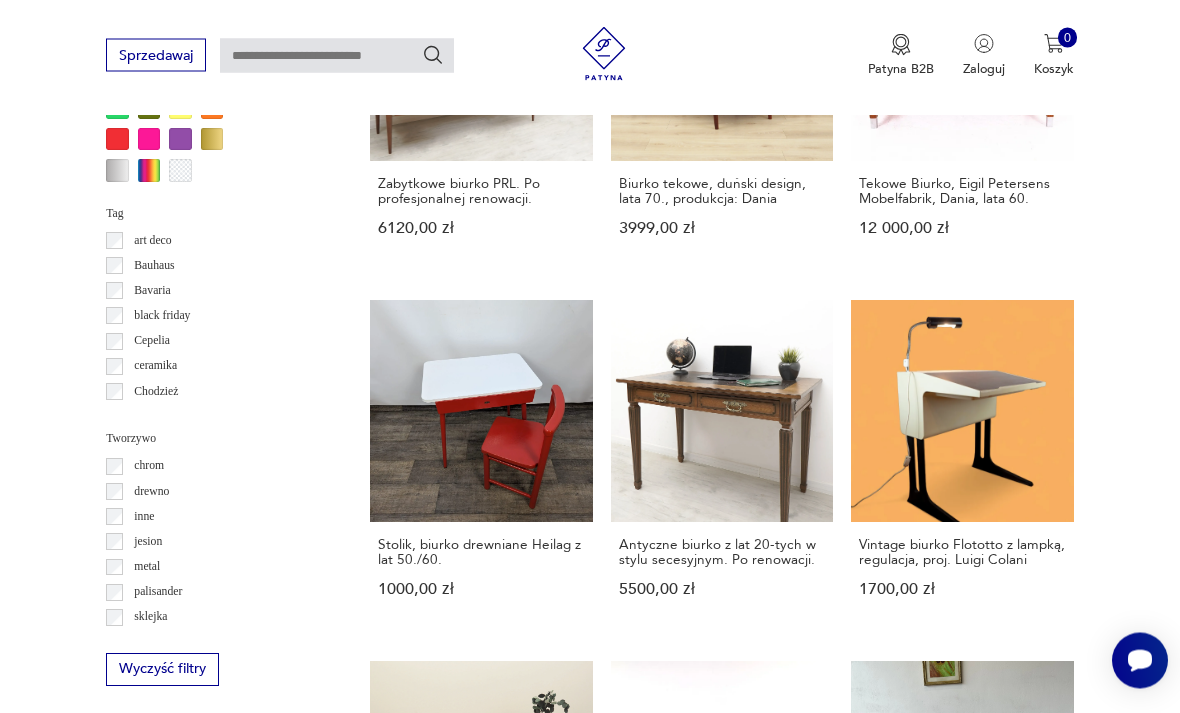 click on "2" at bounding box center [699, 1435] 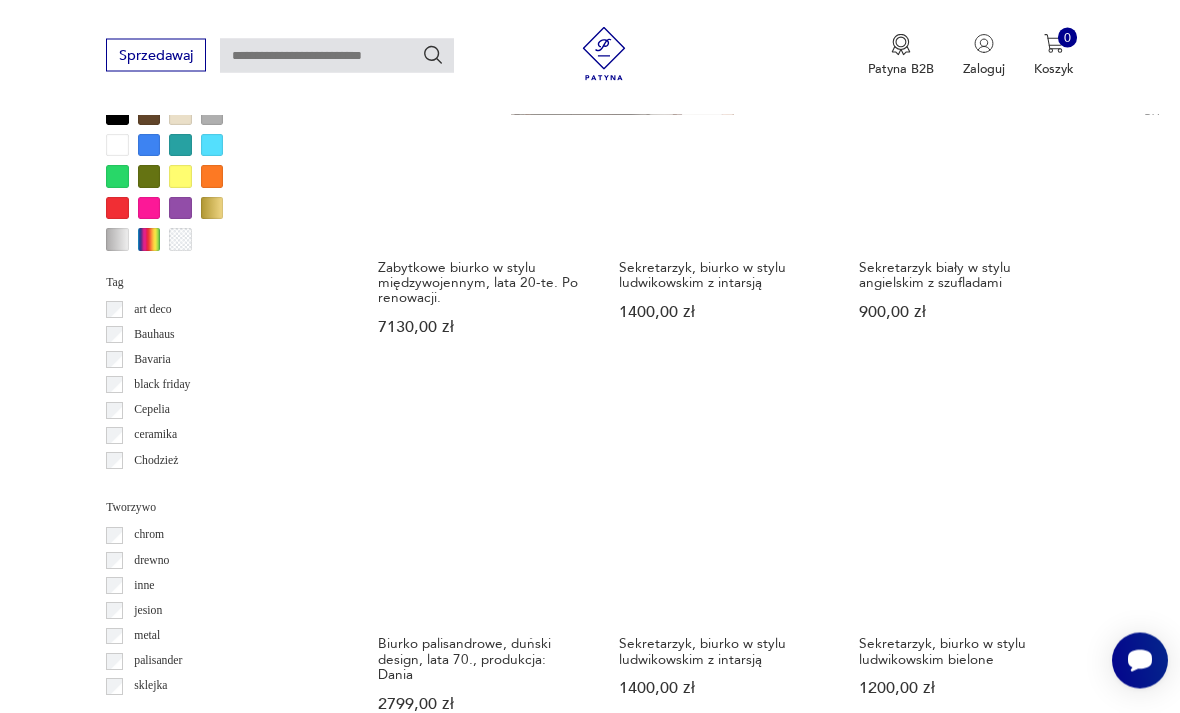 scroll, scrollTop: 1565, scrollLeft: 0, axis: vertical 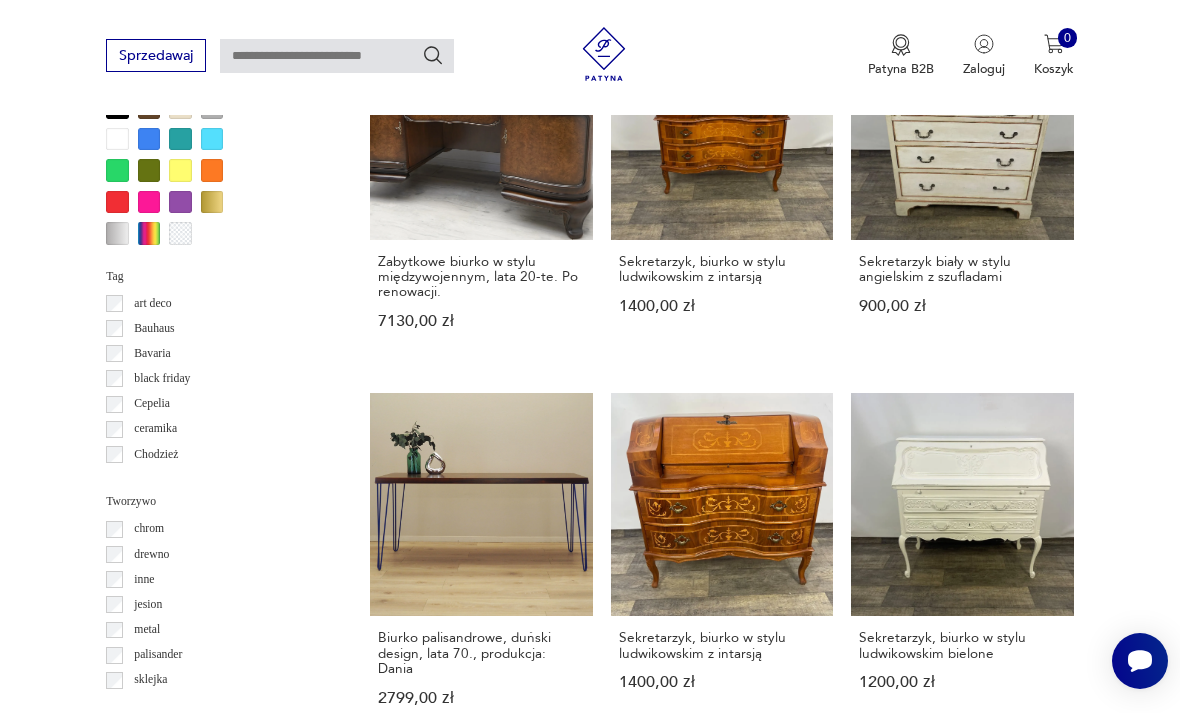 click on "3" at bounding box center (741, 1558) 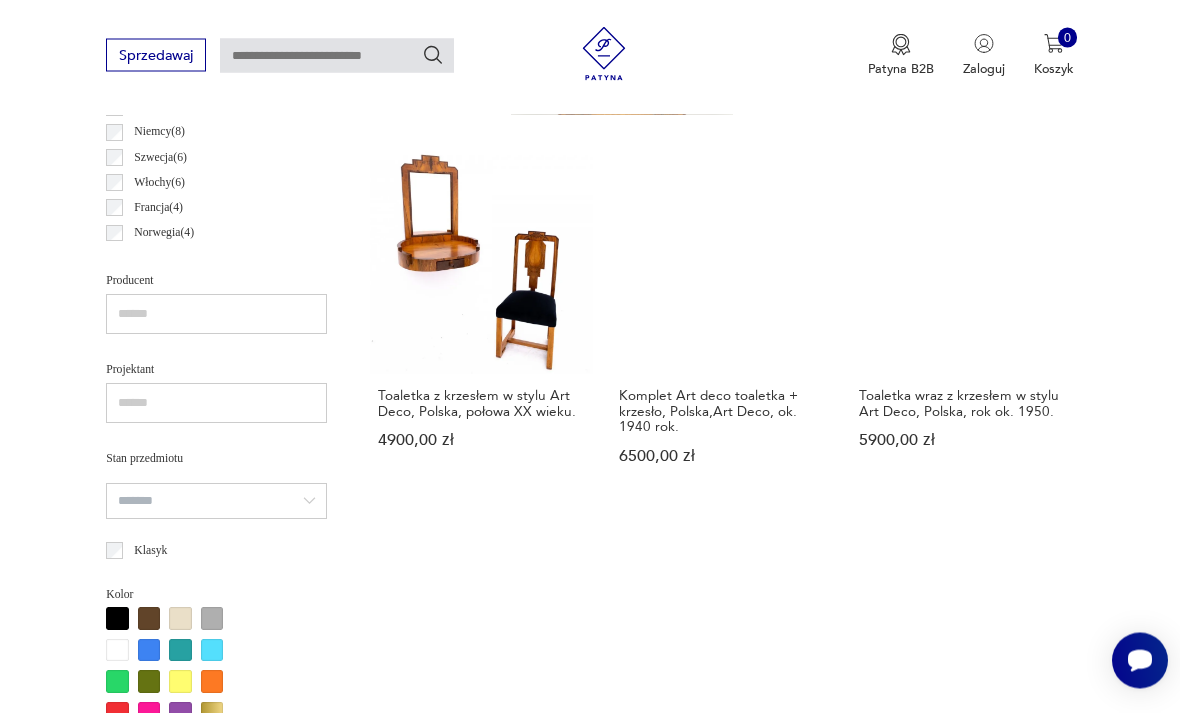 scroll, scrollTop: 167, scrollLeft: 0, axis: vertical 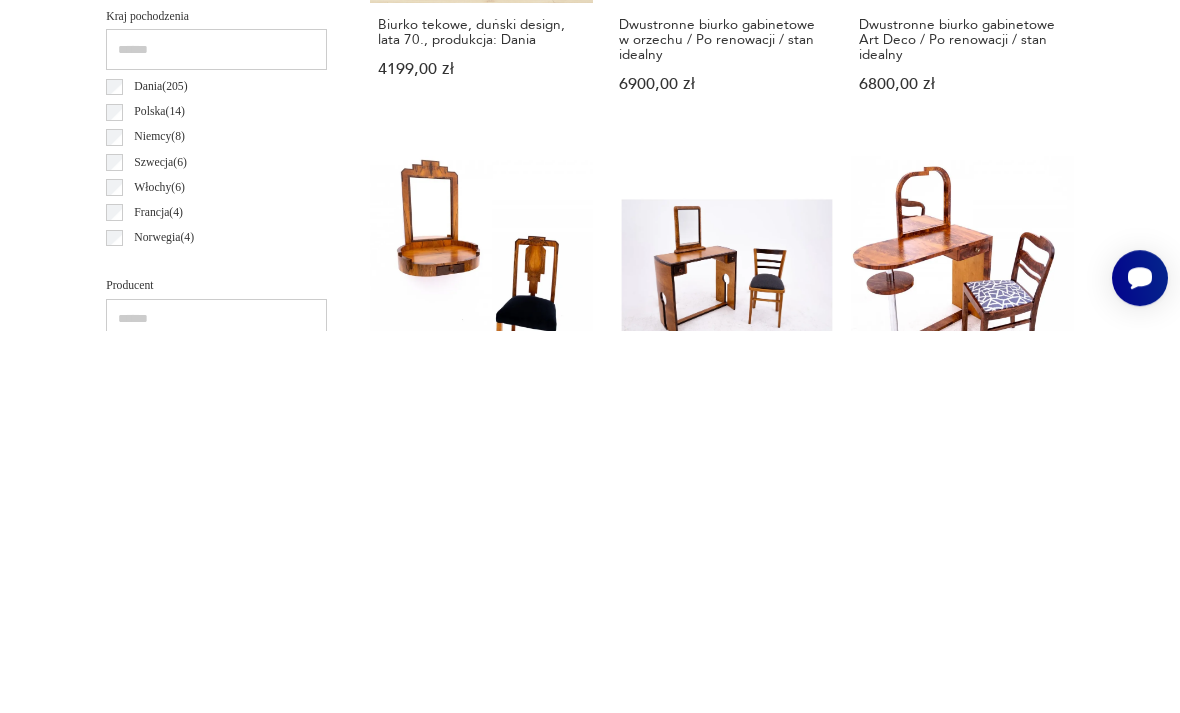 click on "Tekowe biurko, Dania, lata 60. 7900,00 zł" at bounding box center [962, 1443] 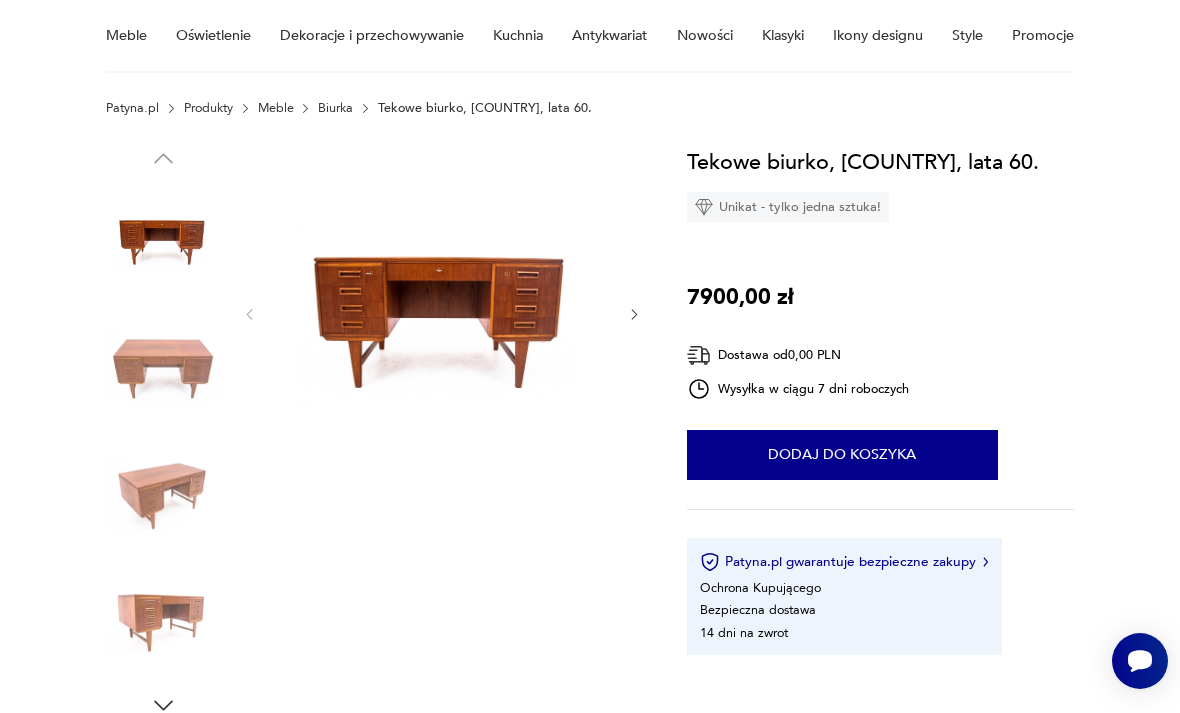 click at bounding box center [442, 313] 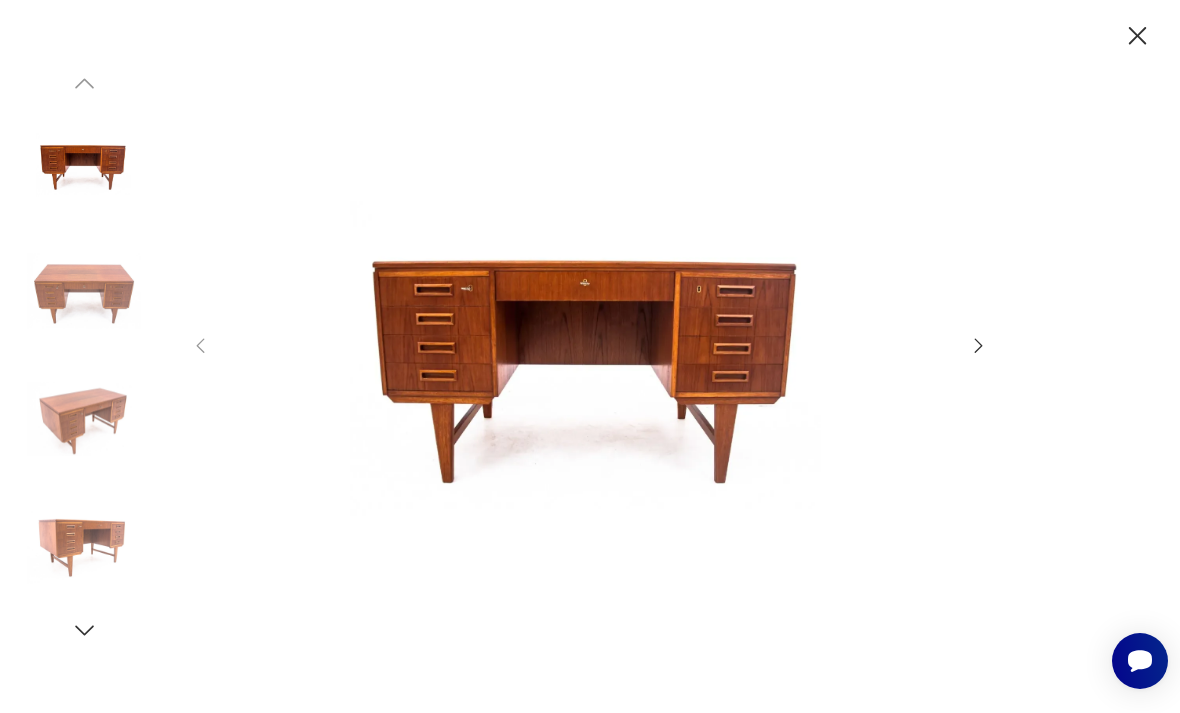 click 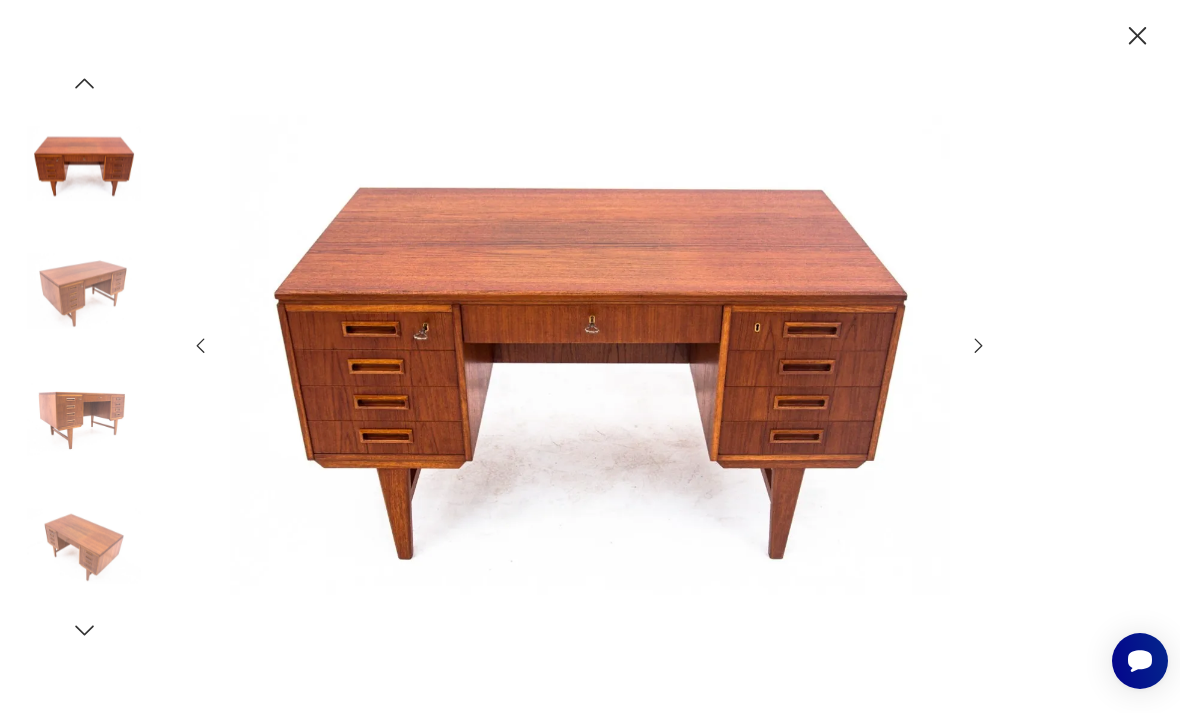click 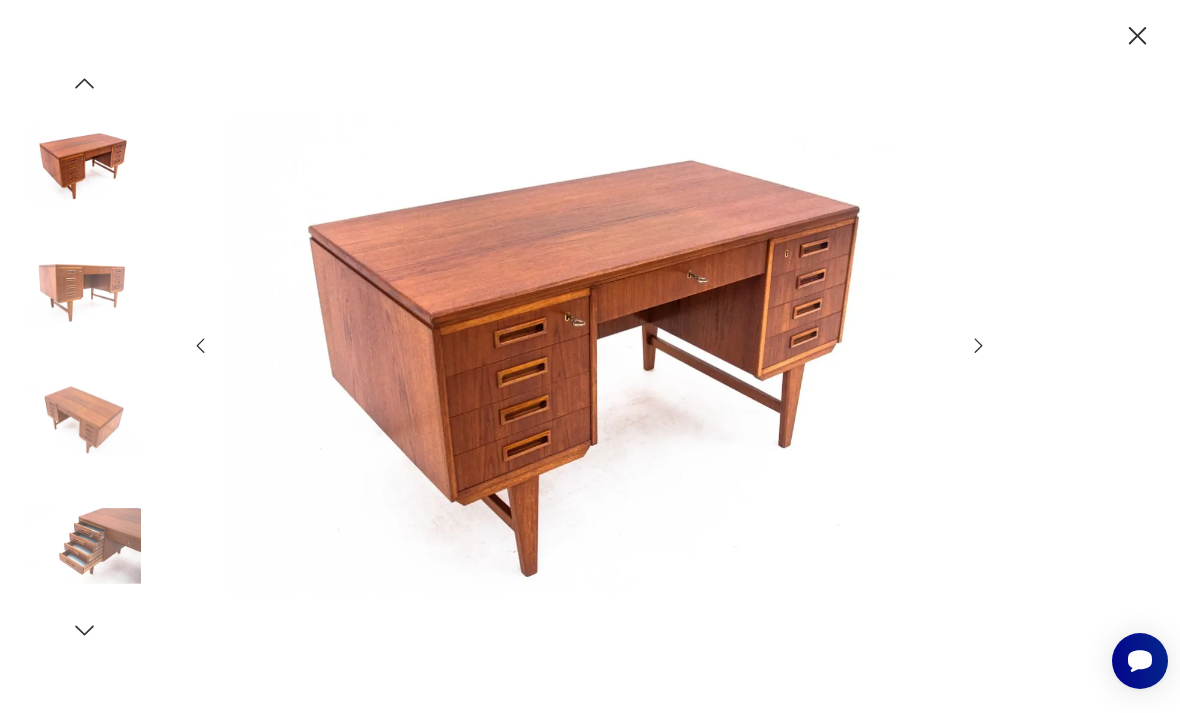click at bounding box center [590, 356] 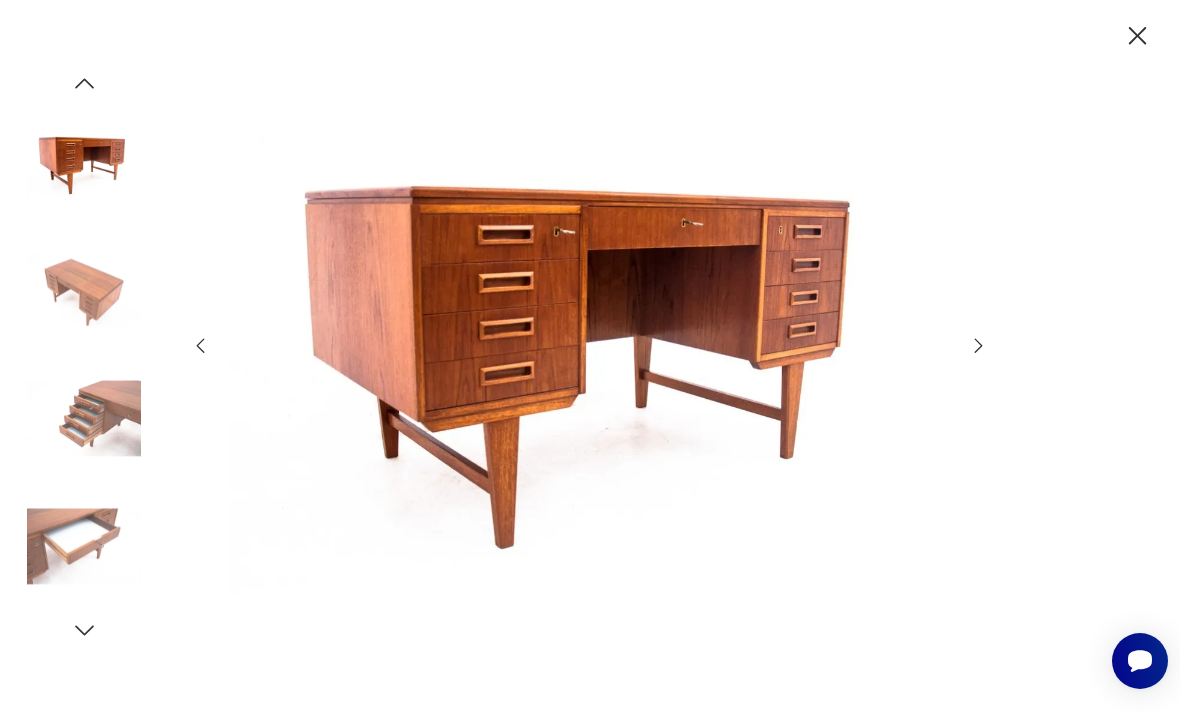 click 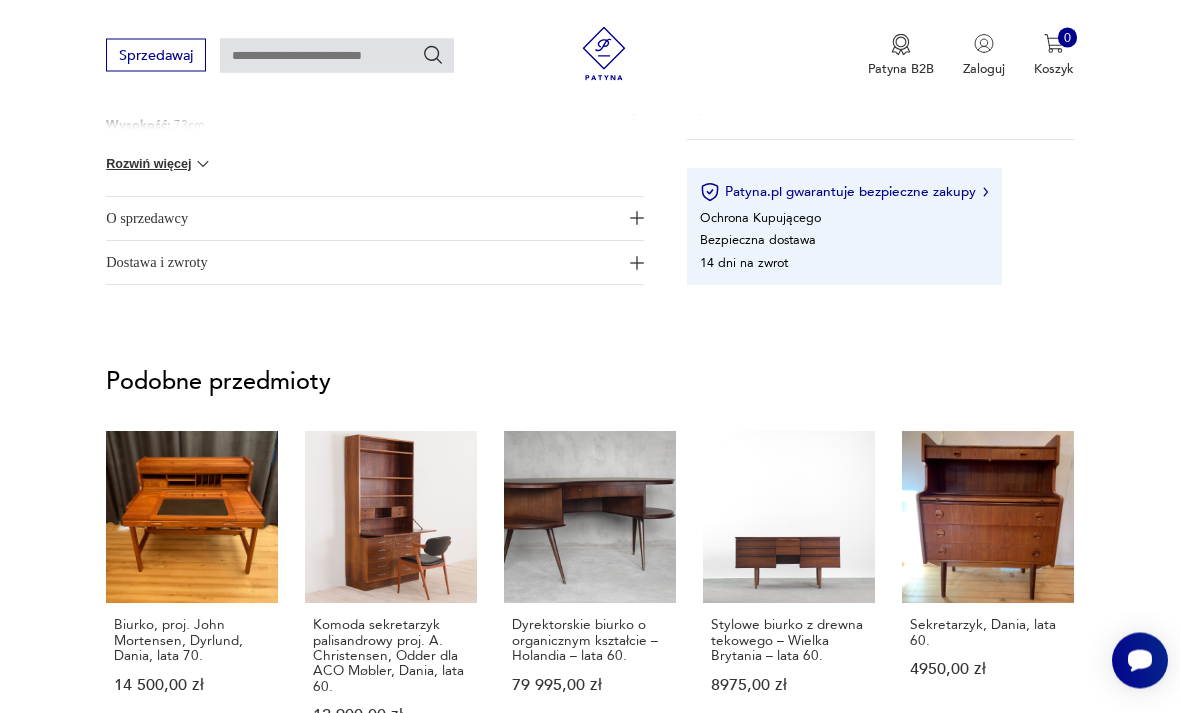 scroll, scrollTop: 1247, scrollLeft: 0, axis: vertical 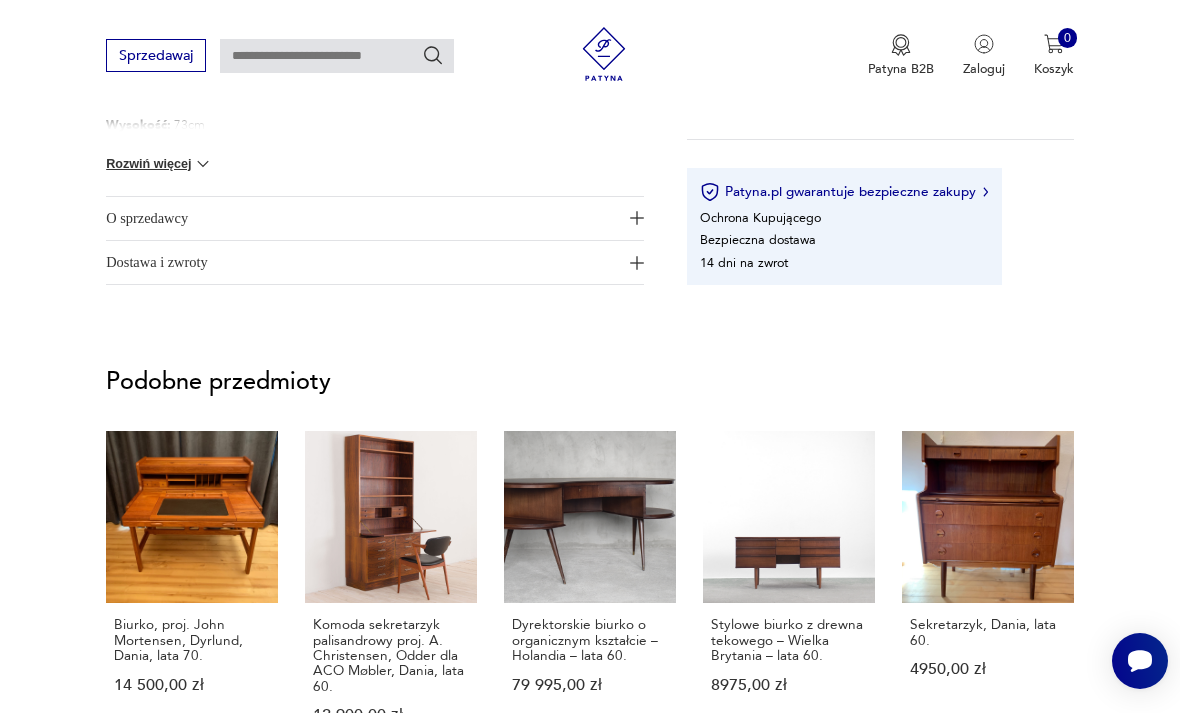 click at bounding box center [637, 218] 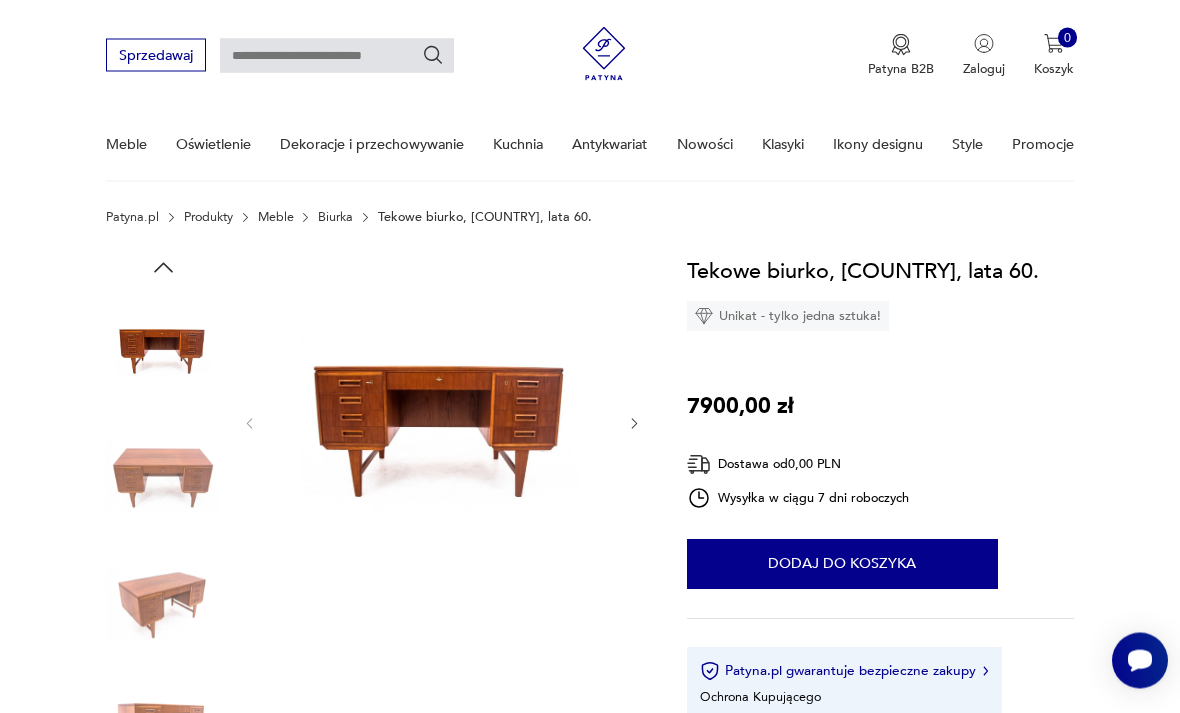 scroll, scrollTop: 0, scrollLeft: 0, axis: both 